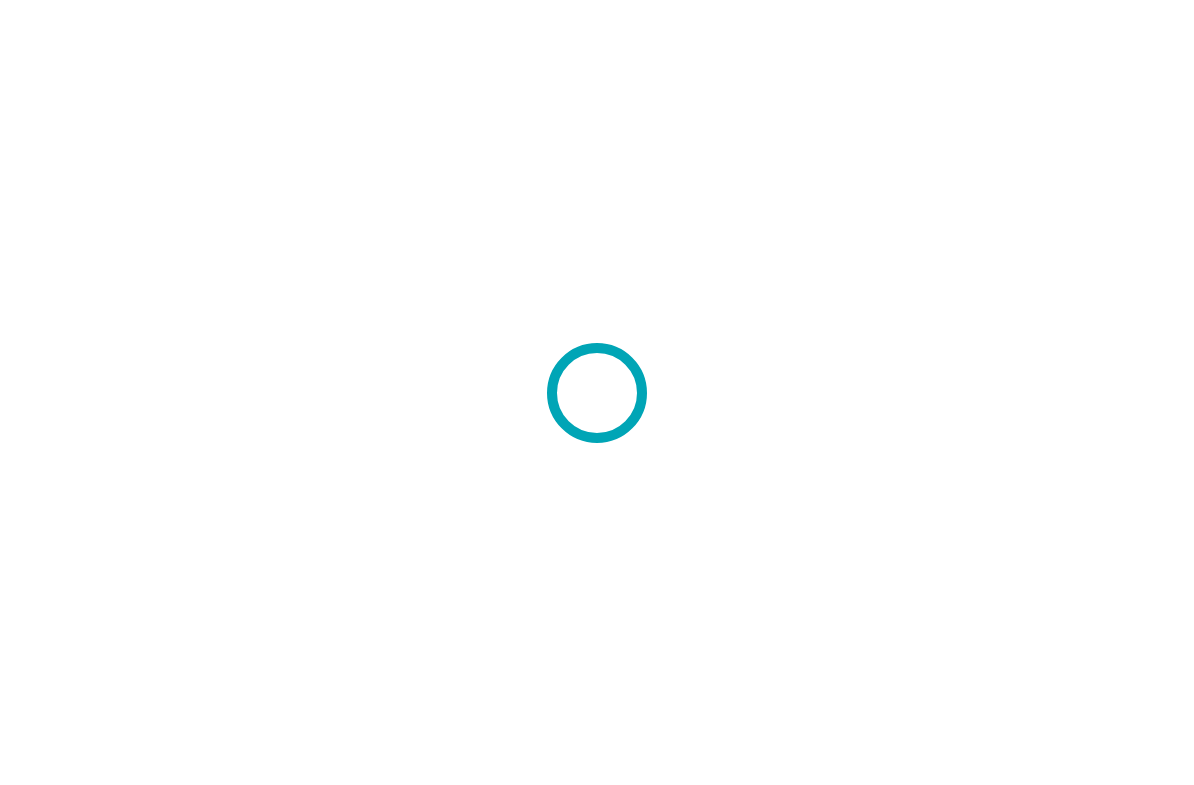 scroll, scrollTop: 0, scrollLeft: 0, axis: both 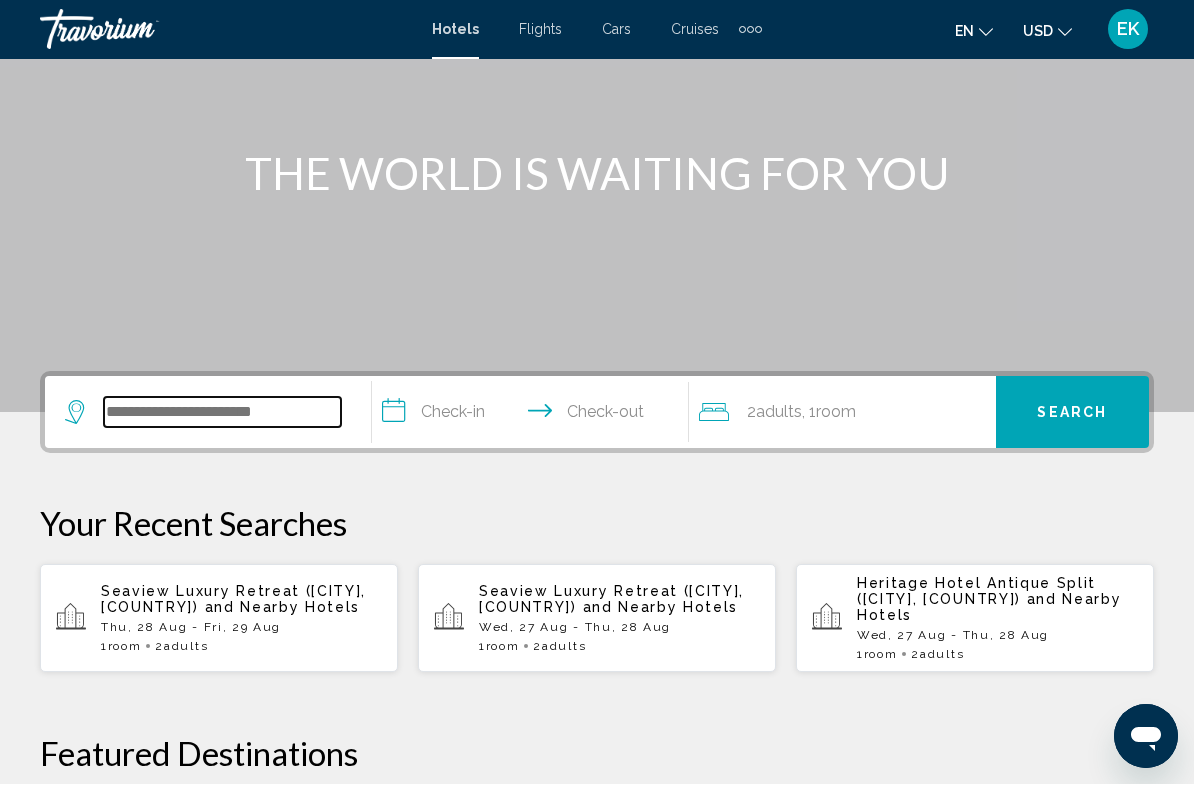 click at bounding box center [222, 413] 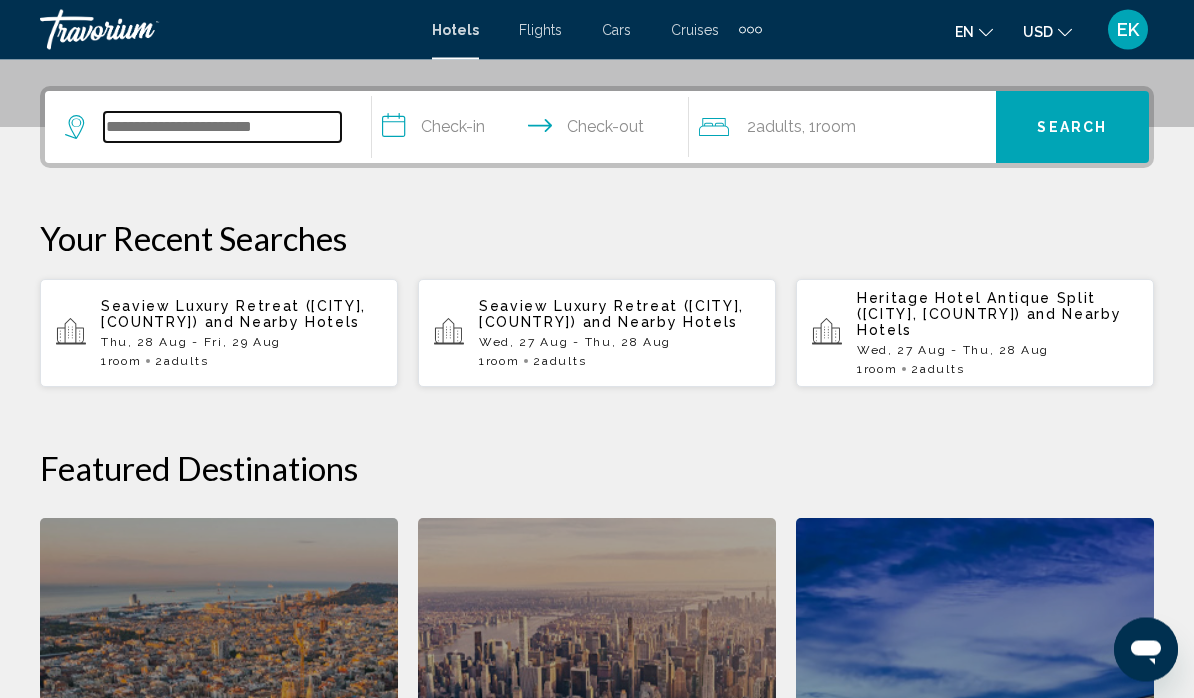 scroll, scrollTop: 494, scrollLeft: 0, axis: vertical 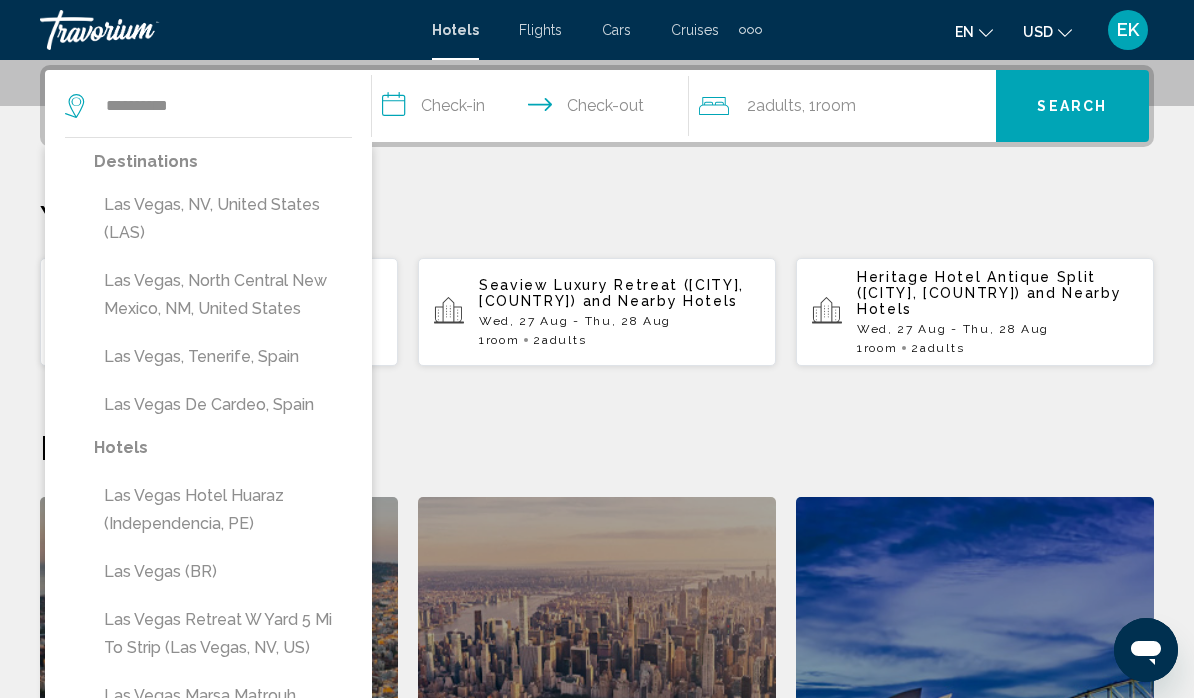 click on "Las Vegas, NV, United States (LAS)" at bounding box center (223, 219) 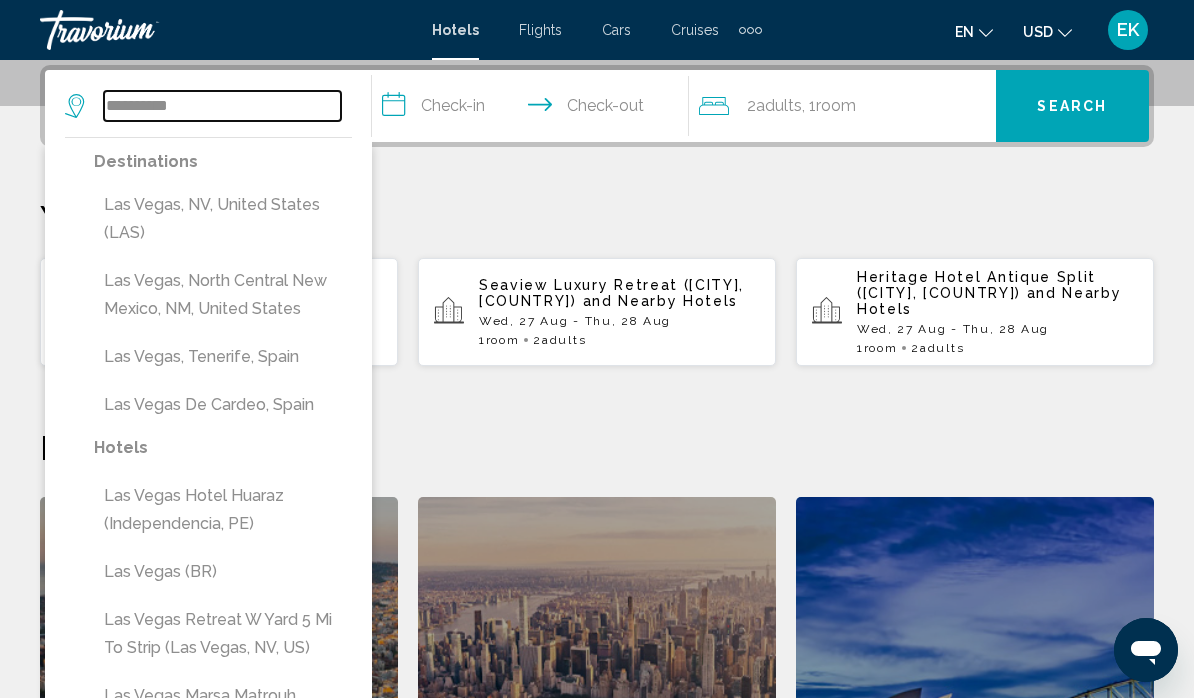 type on "**********" 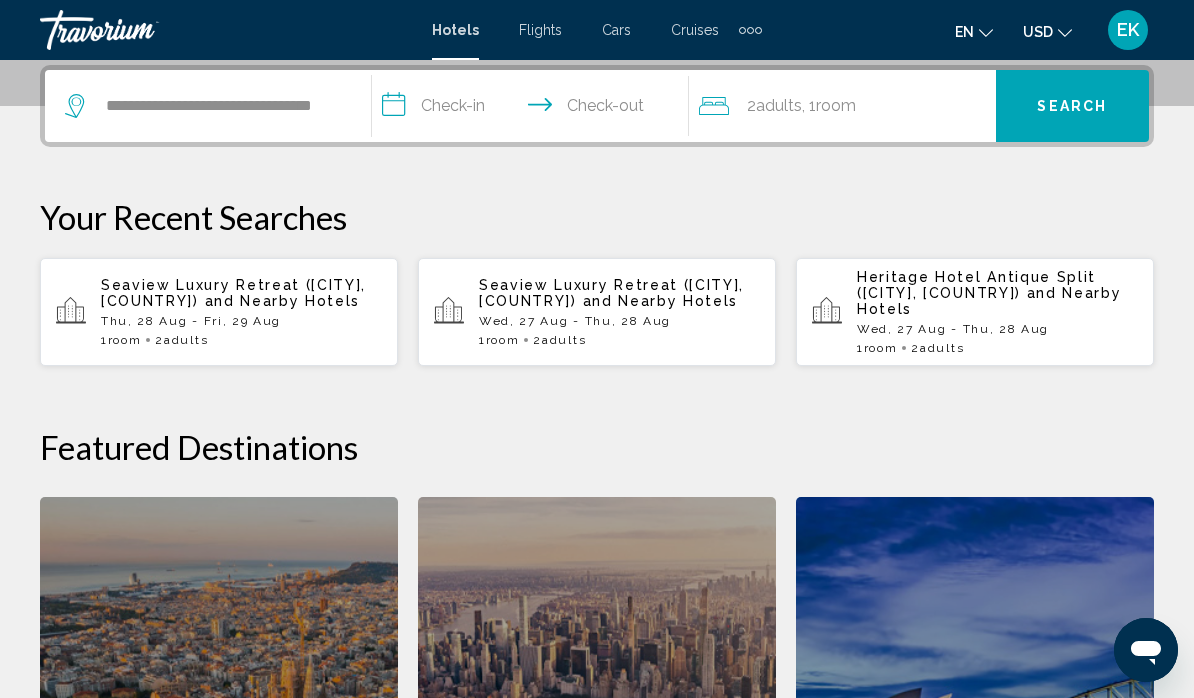 click on "**********" at bounding box center [534, 109] 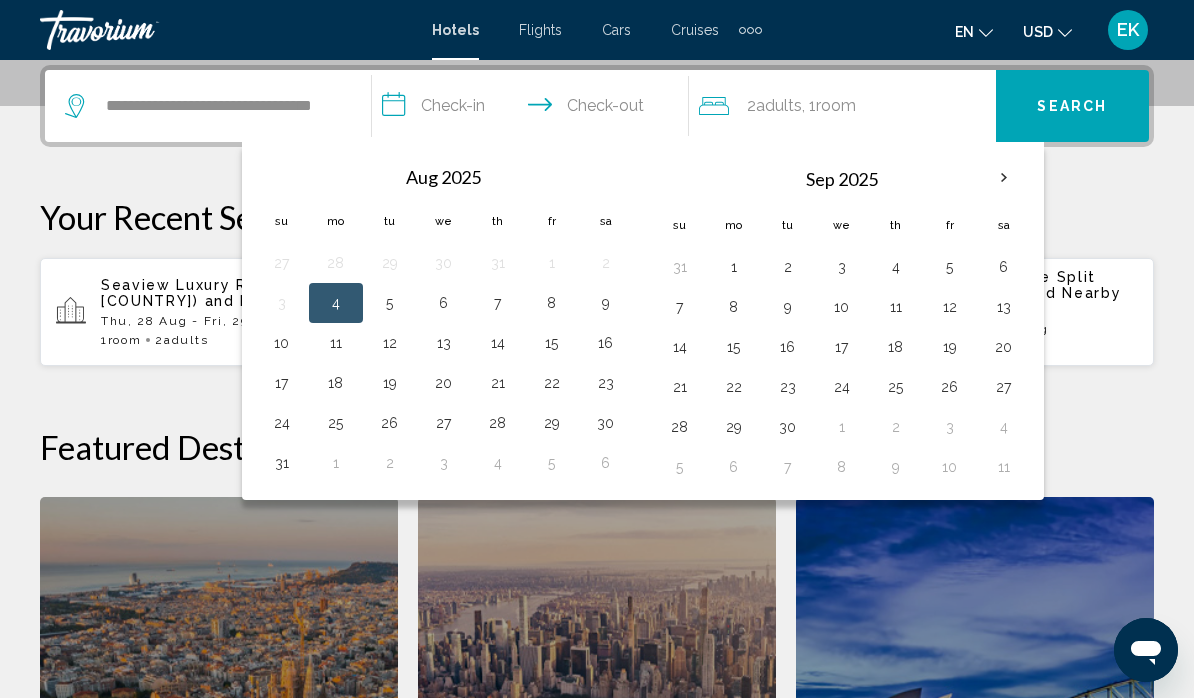 click on "25" at bounding box center (896, 387) 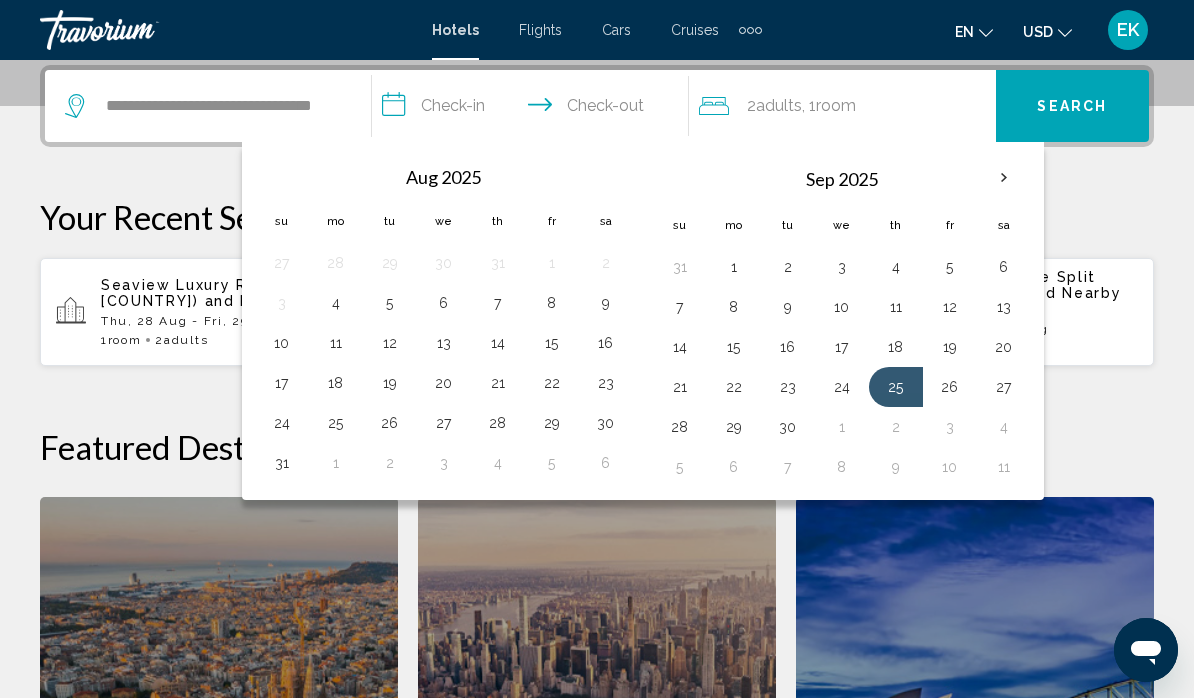 click on "26" at bounding box center (950, 387) 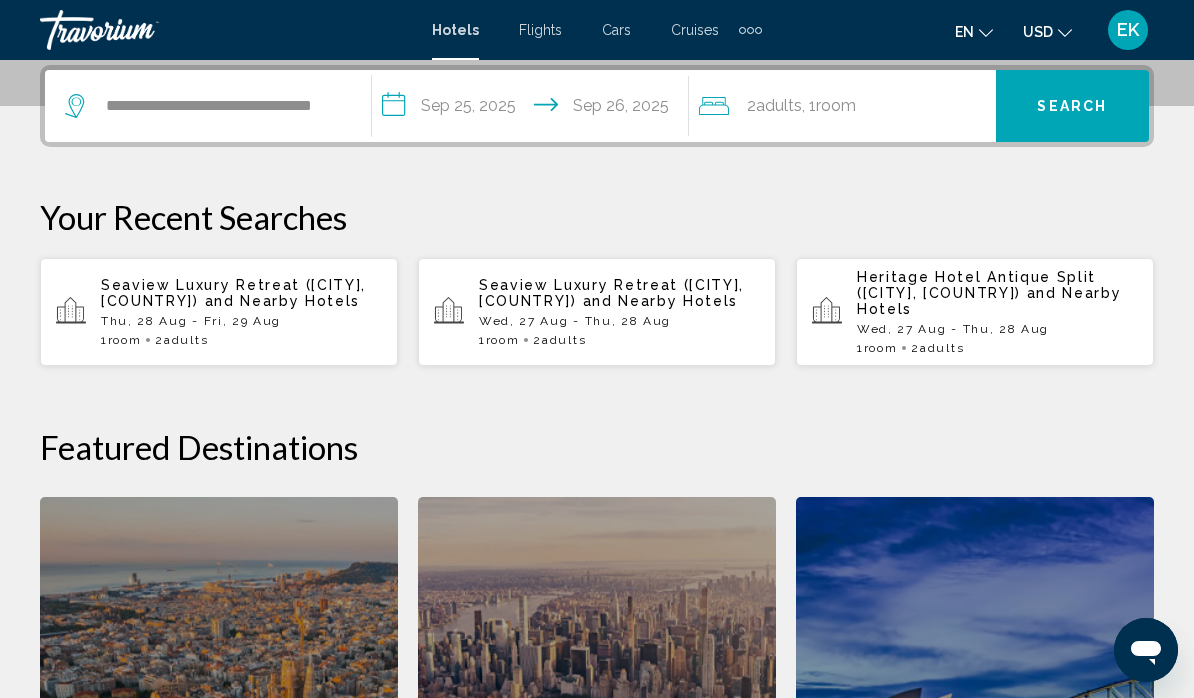 click on "Search" at bounding box center [1072, 106] 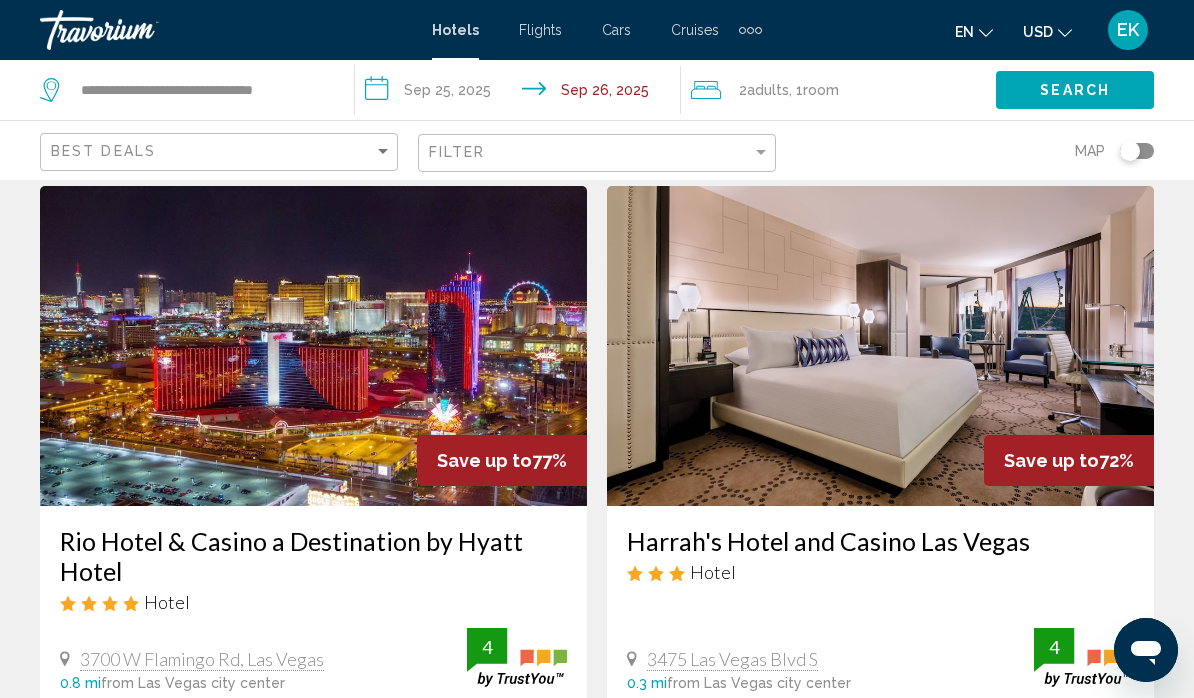 scroll, scrollTop: 96, scrollLeft: 0, axis: vertical 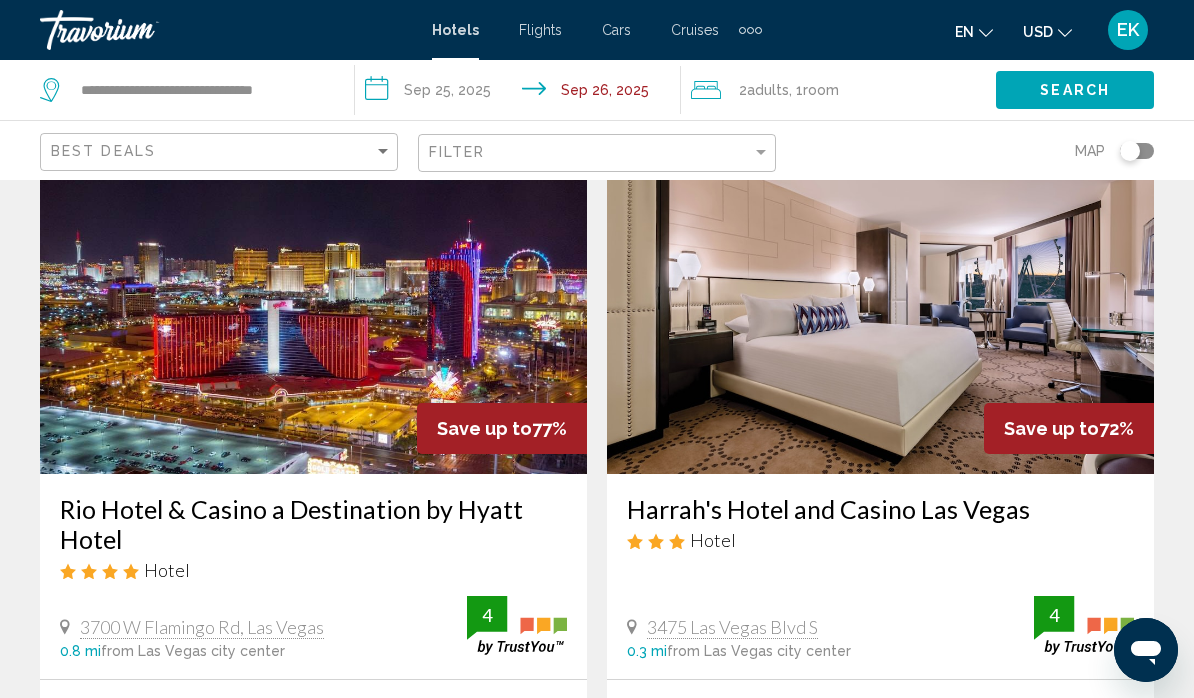 click on "**********" at bounding box center [521, 93] 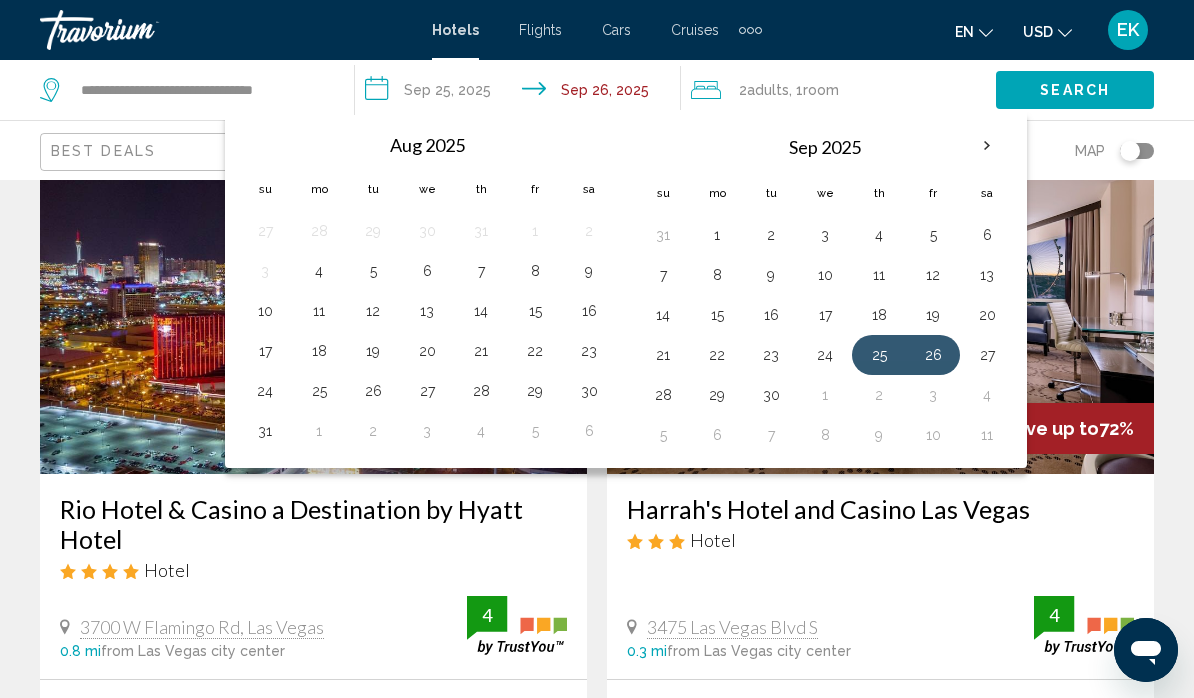 click on "28" at bounding box center (481, 391) 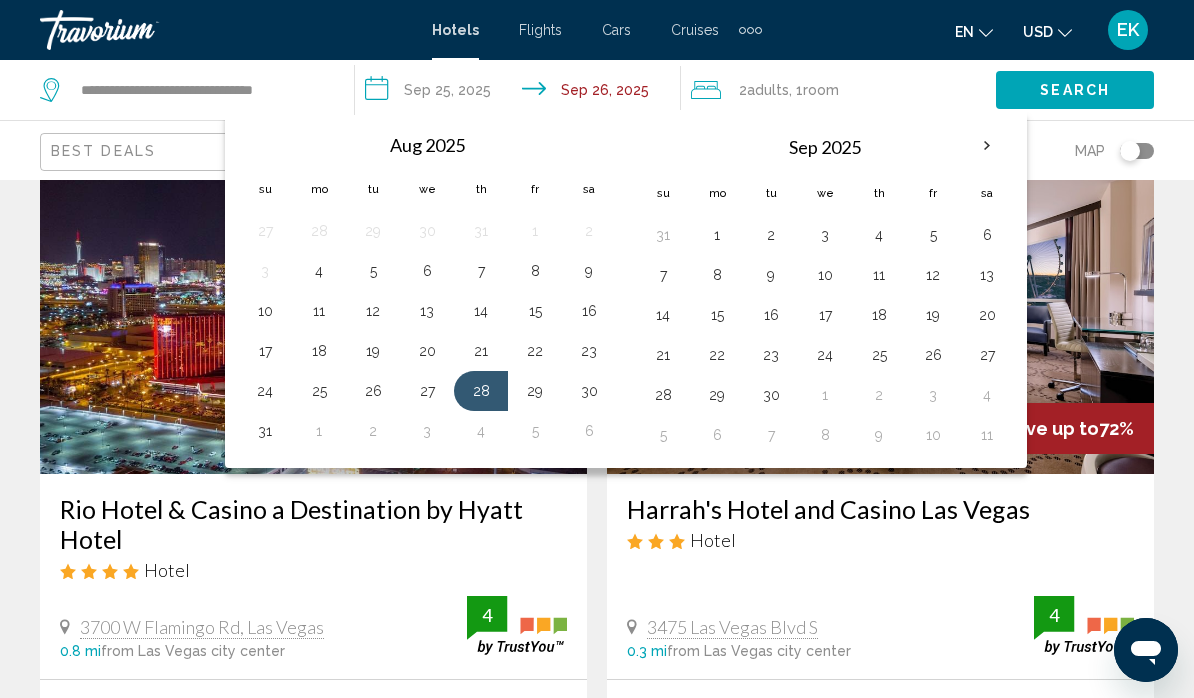 click on "29" at bounding box center [535, 391] 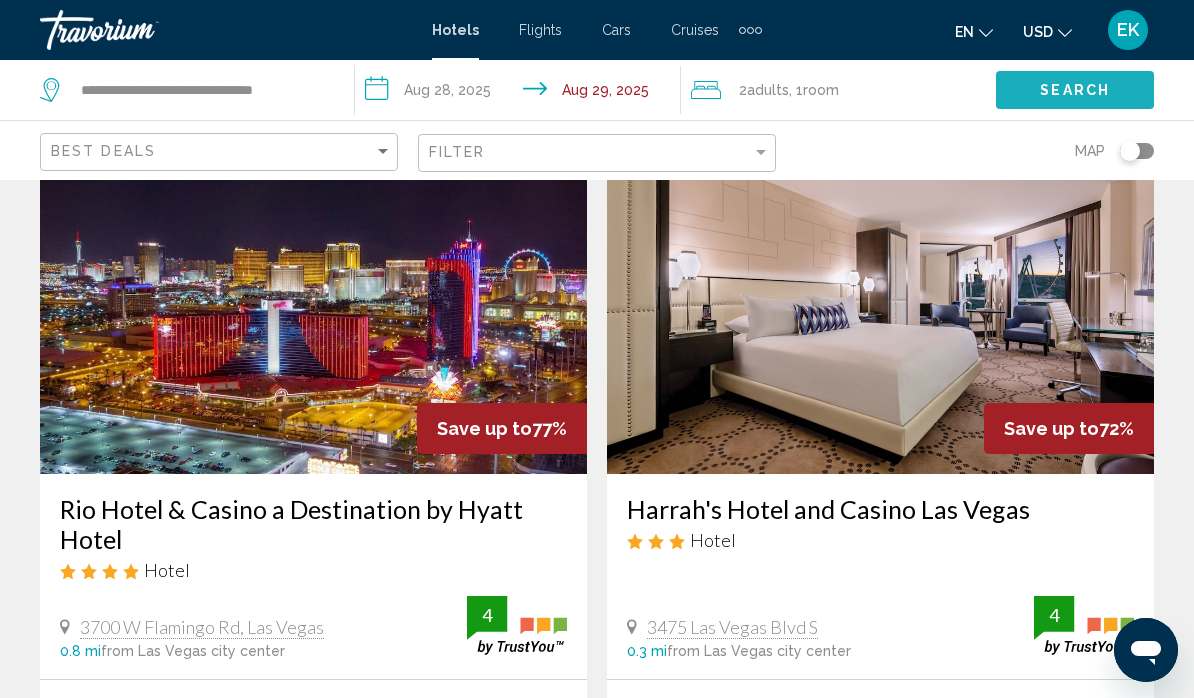click on "Search" 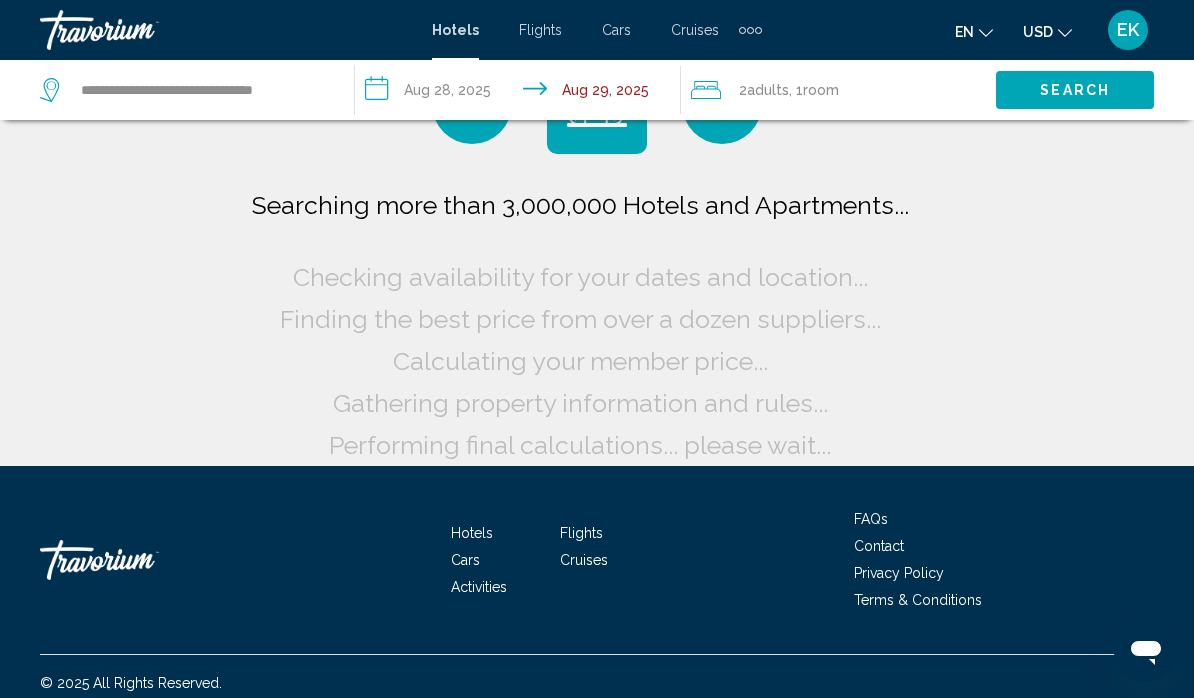 click on "USD
USD ($) MXN (Mex$) CAD (Can$) GBP (£) EUR (€) AUD (A$) NZD (NZ$) CNY (CN¥)" 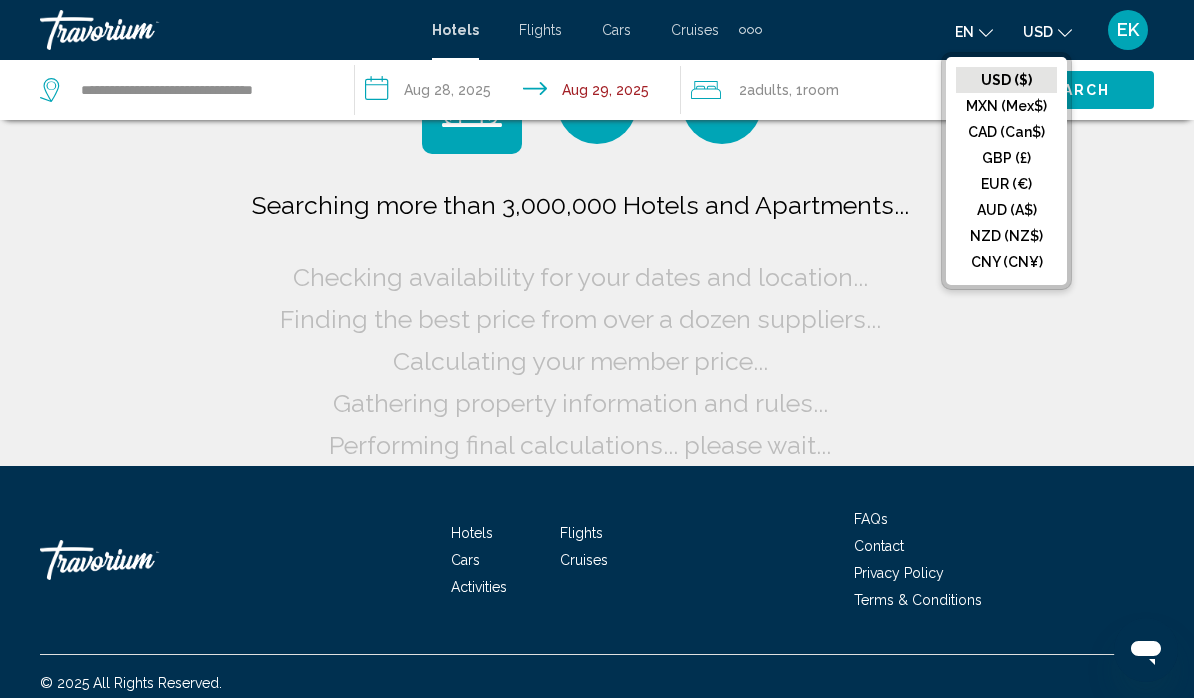 click on "CAD (Can$)" 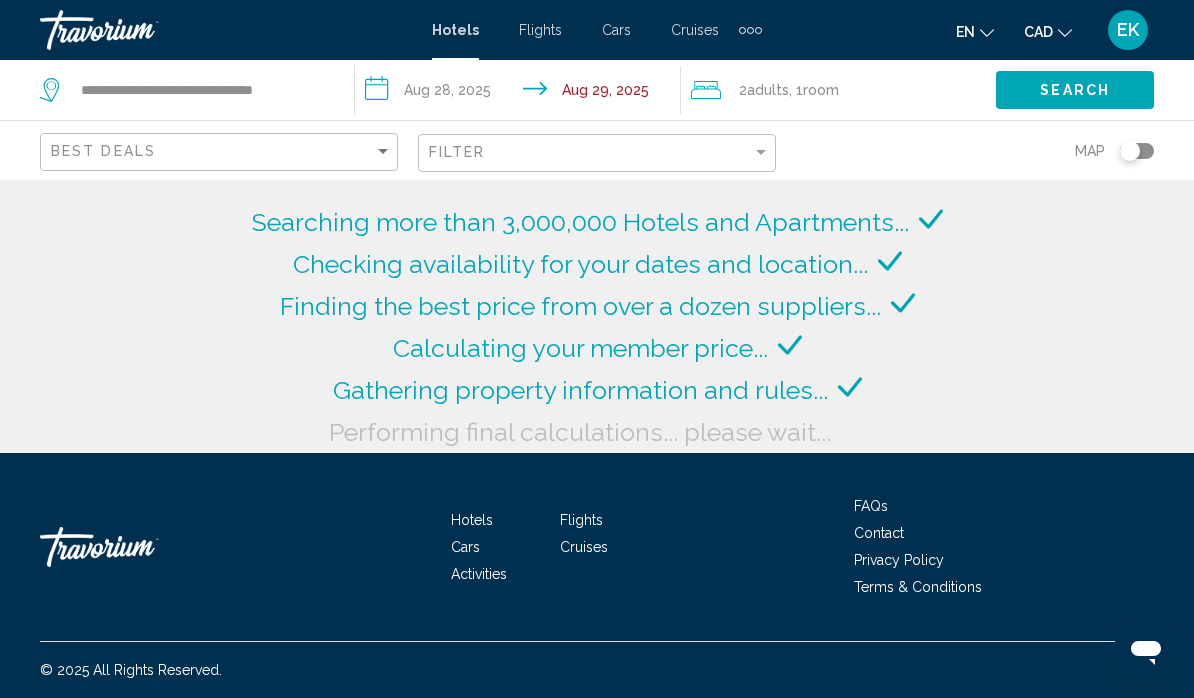 scroll, scrollTop: 87, scrollLeft: 0, axis: vertical 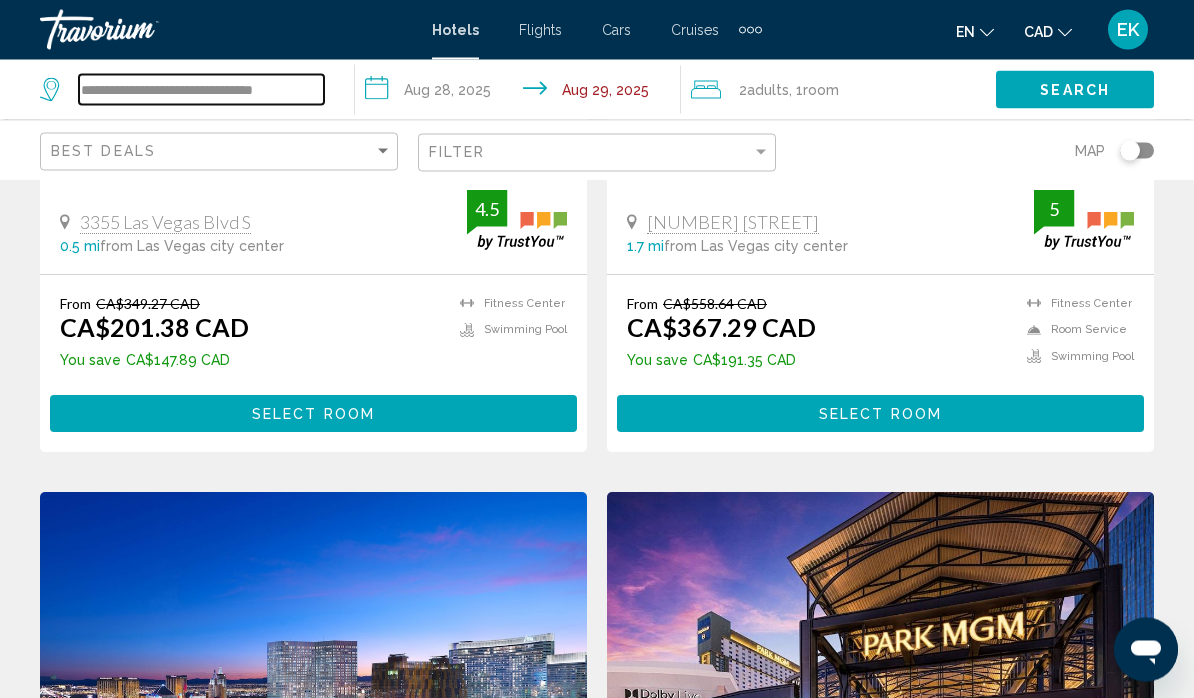 click on "**********" at bounding box center (201, 90) 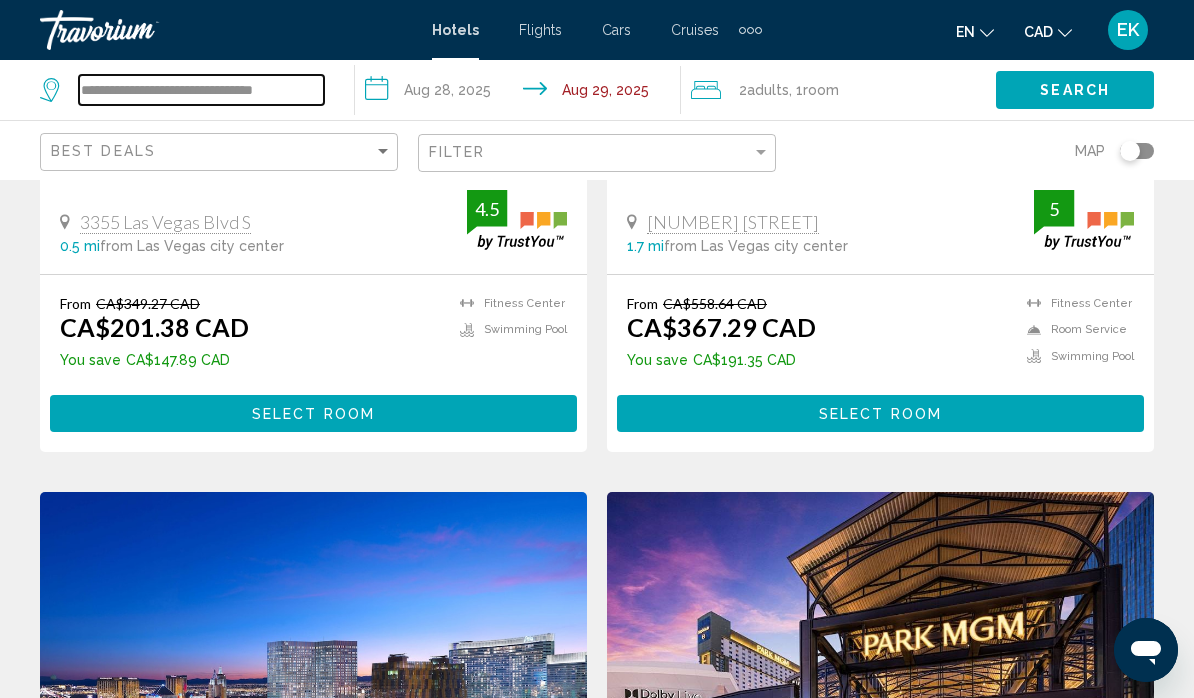 click on "**********" at bounding box center (201, 90) 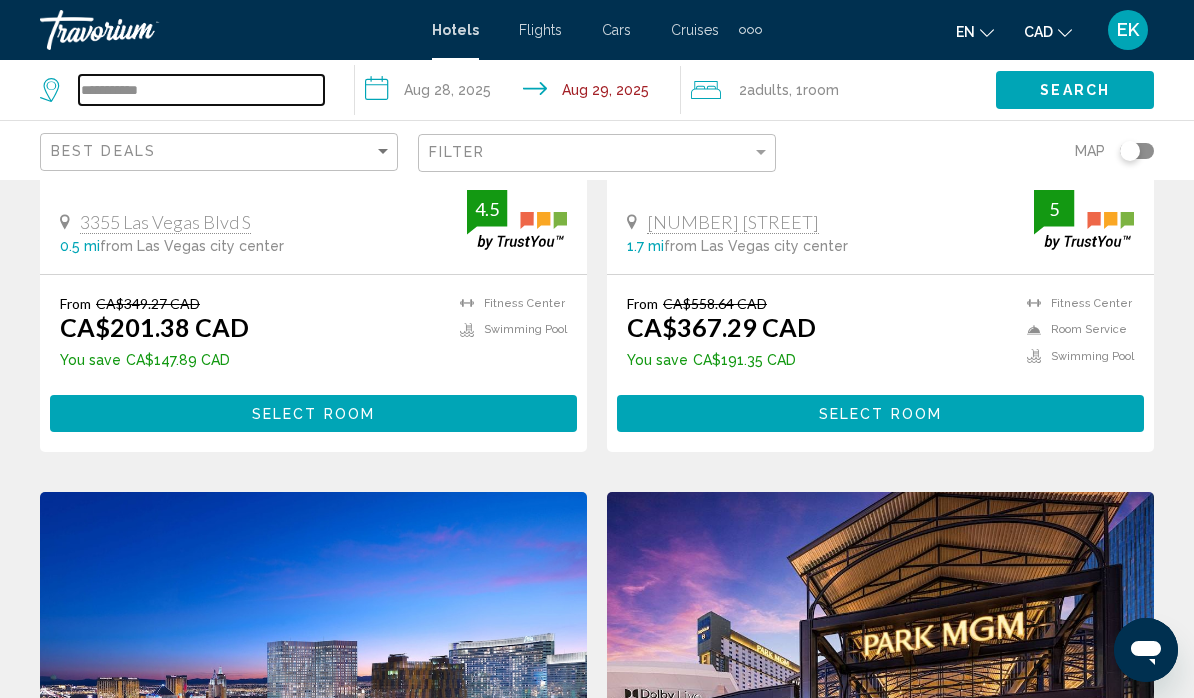 type on "***" 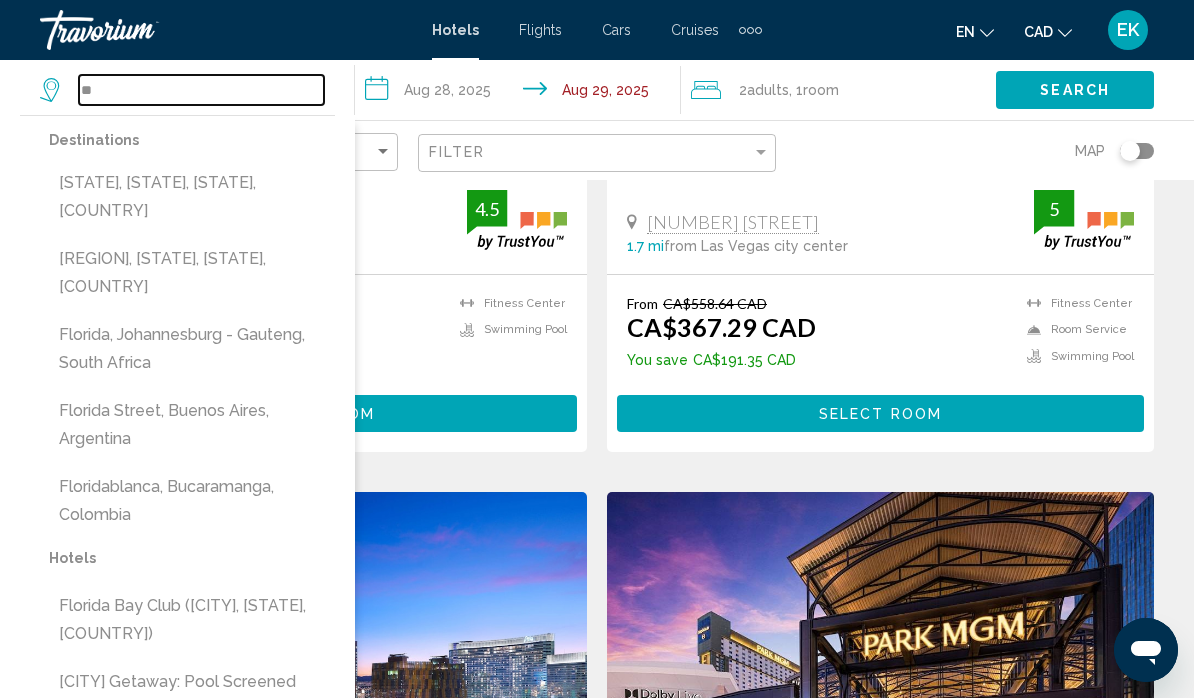 type on "*" 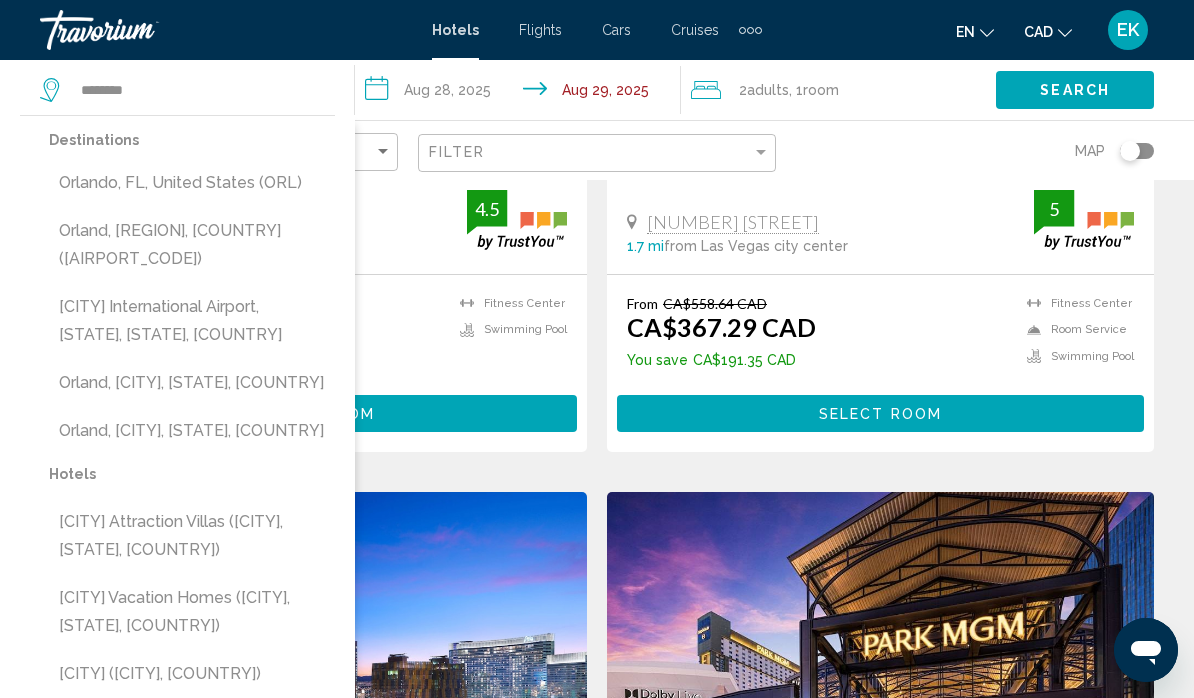 click on "Search" 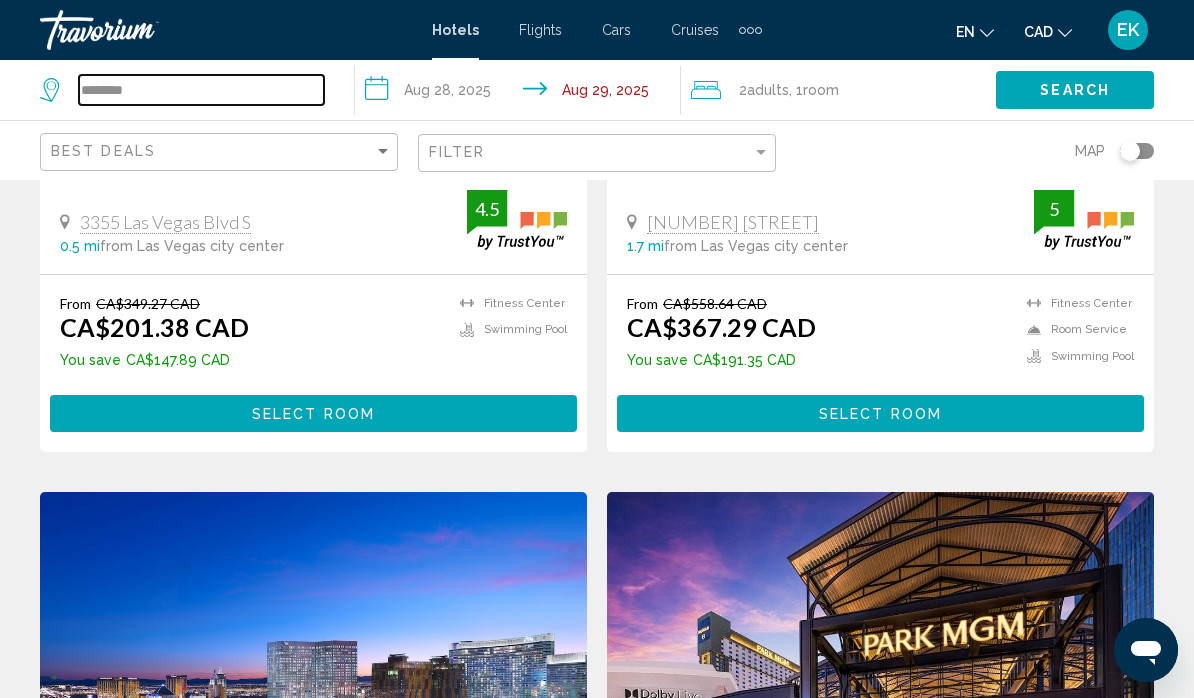click on "*******" at bounding box center (201, 90) 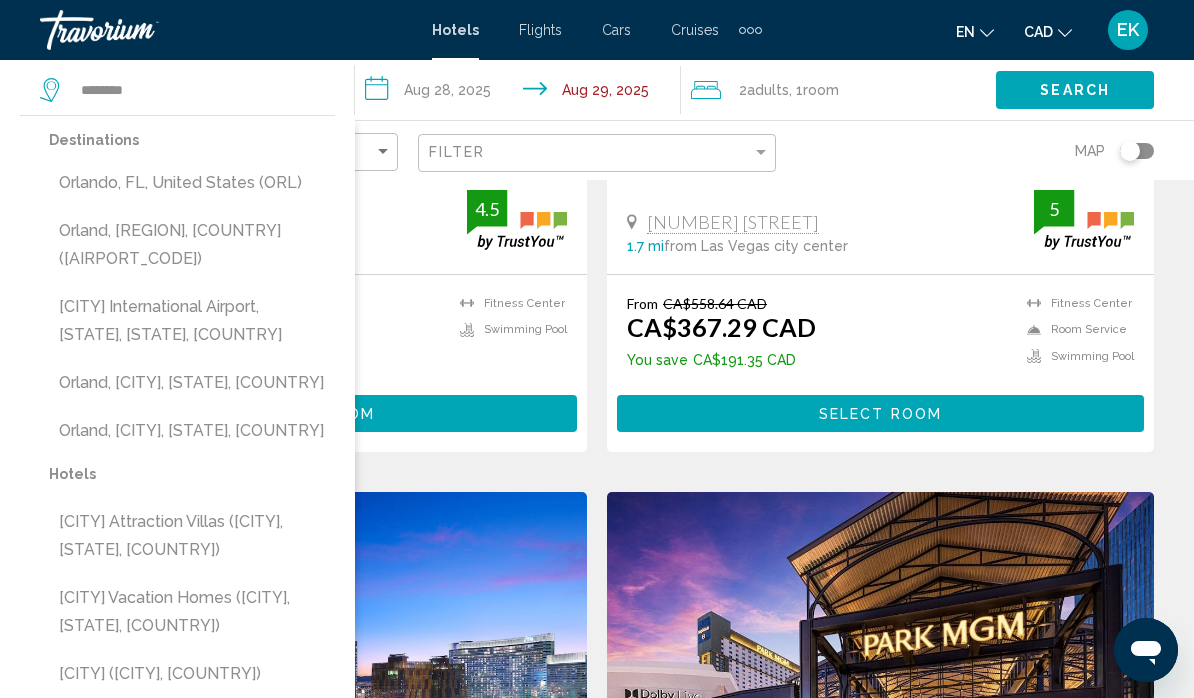 click on "Orlando, FL, United States (ORL)" at bounding box center (192, 183) 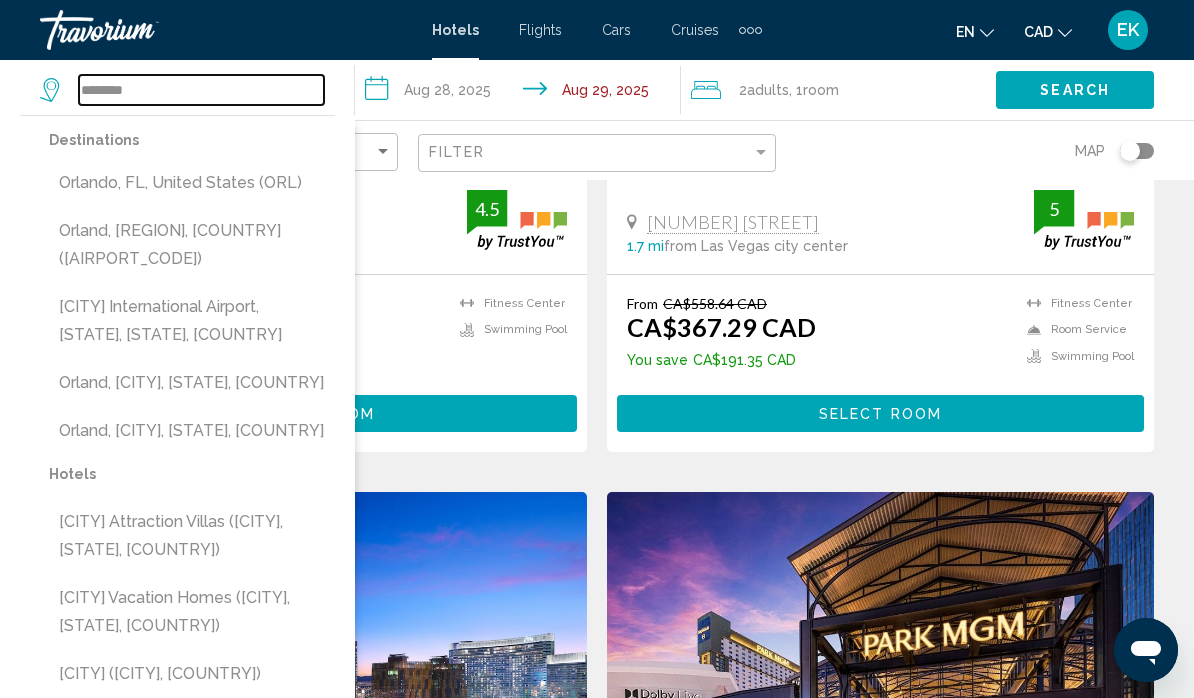 type on "**********" 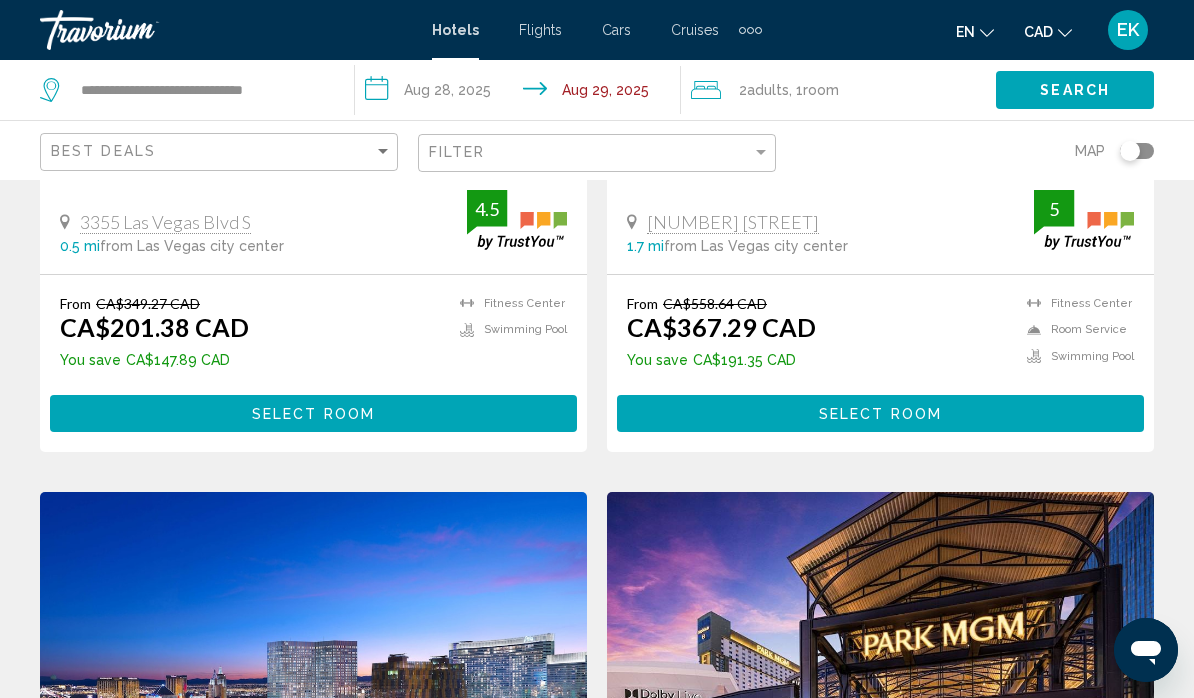 click on "Search" 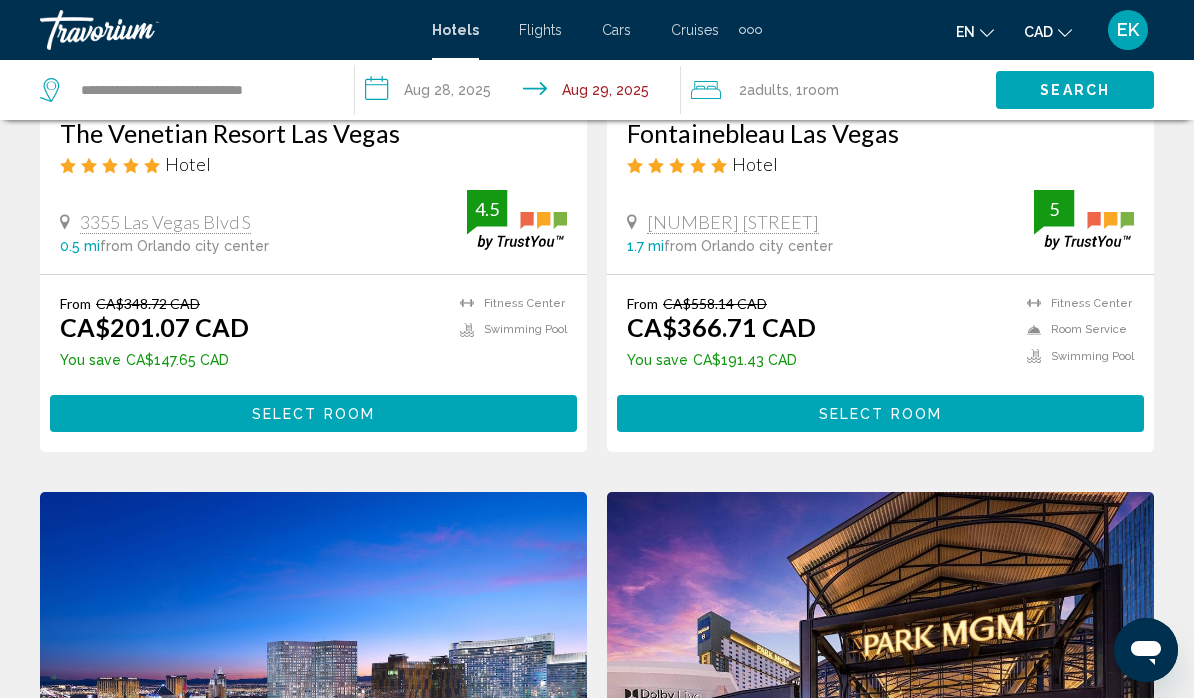 click on "Search" 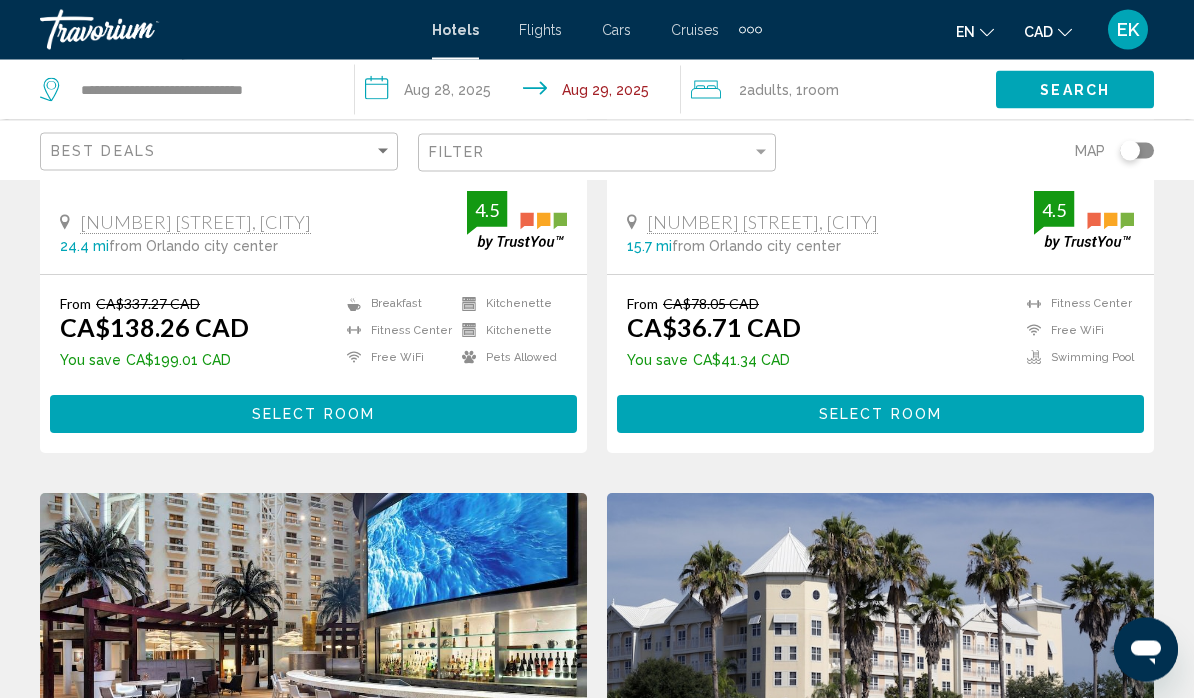 scroll, scrollTop: 469, scrollLeft: 0, axis: vertical 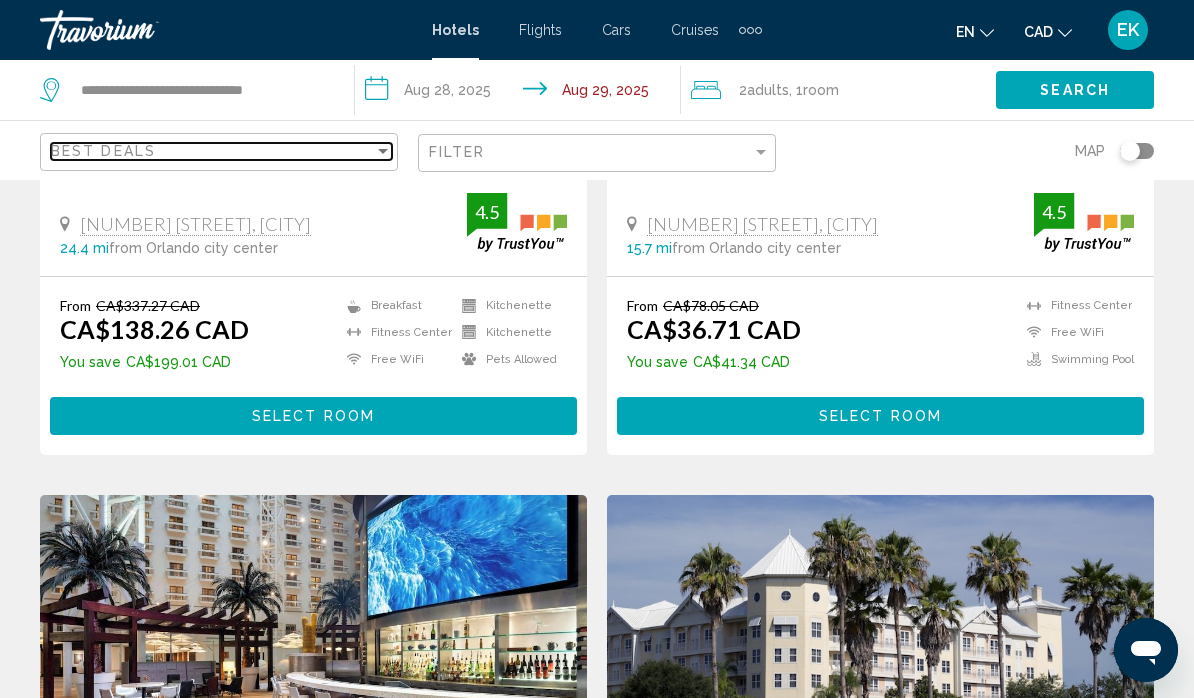 click at bounding box center [383, 151] 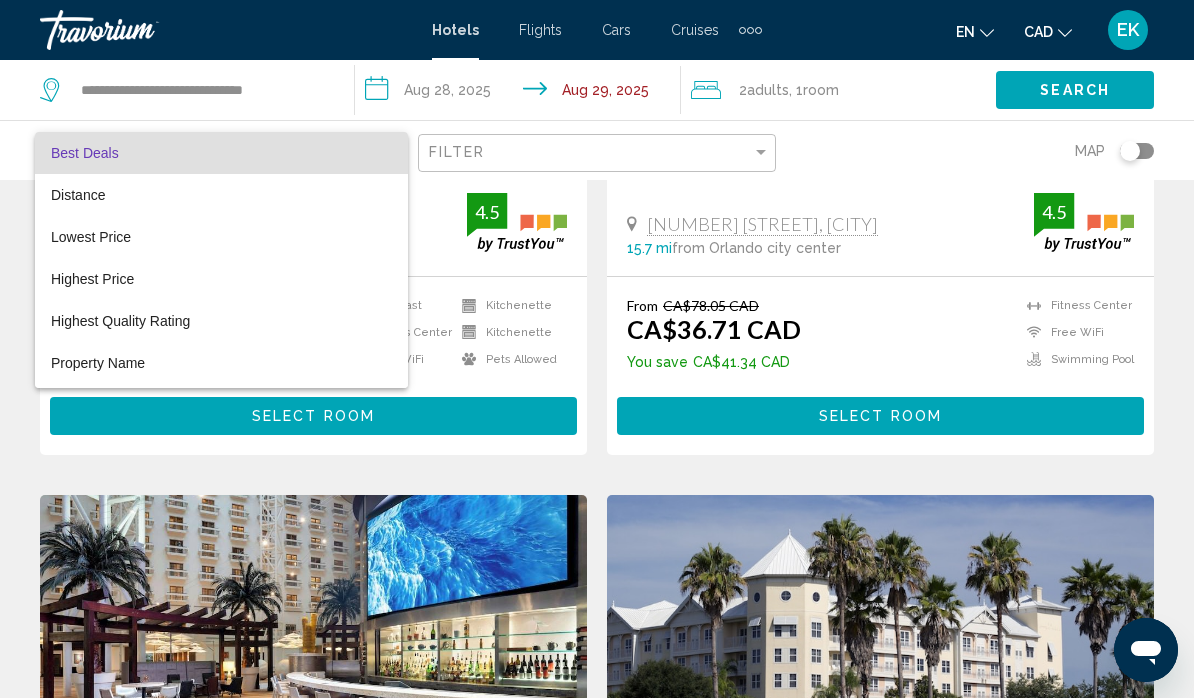 click at bounding box center [597, 349] 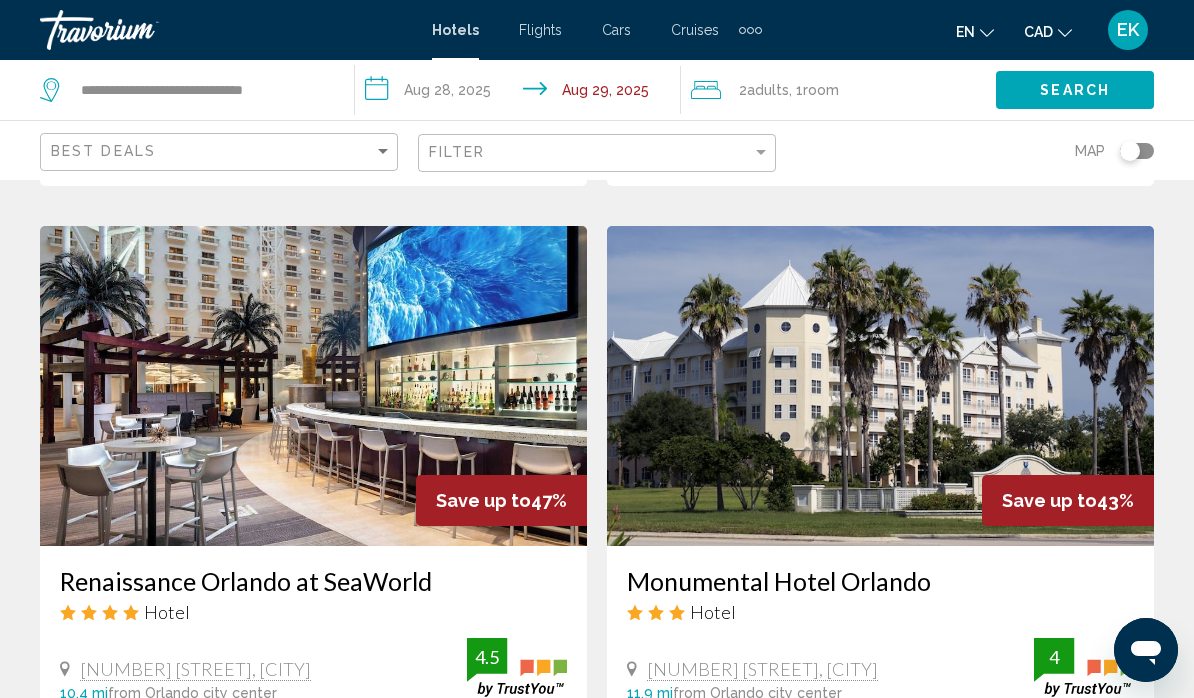 scroll, scrollTop: 718, scrollLeft: 0, axis: vertical 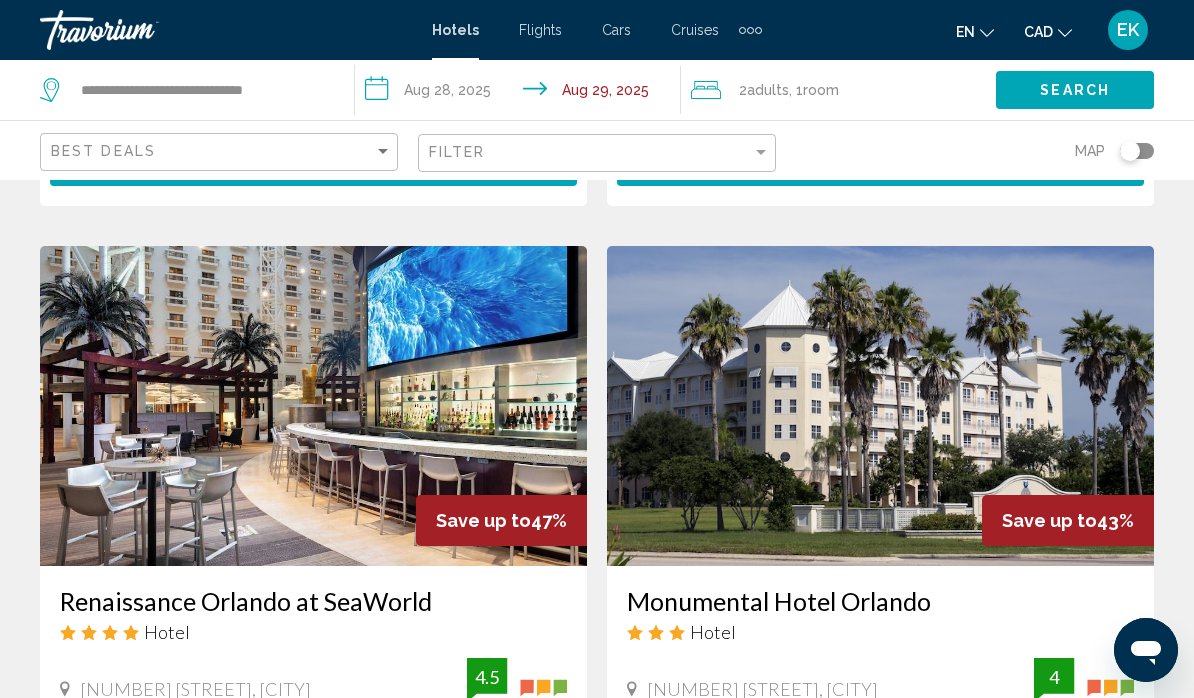 click at bounding box center [313, 406] 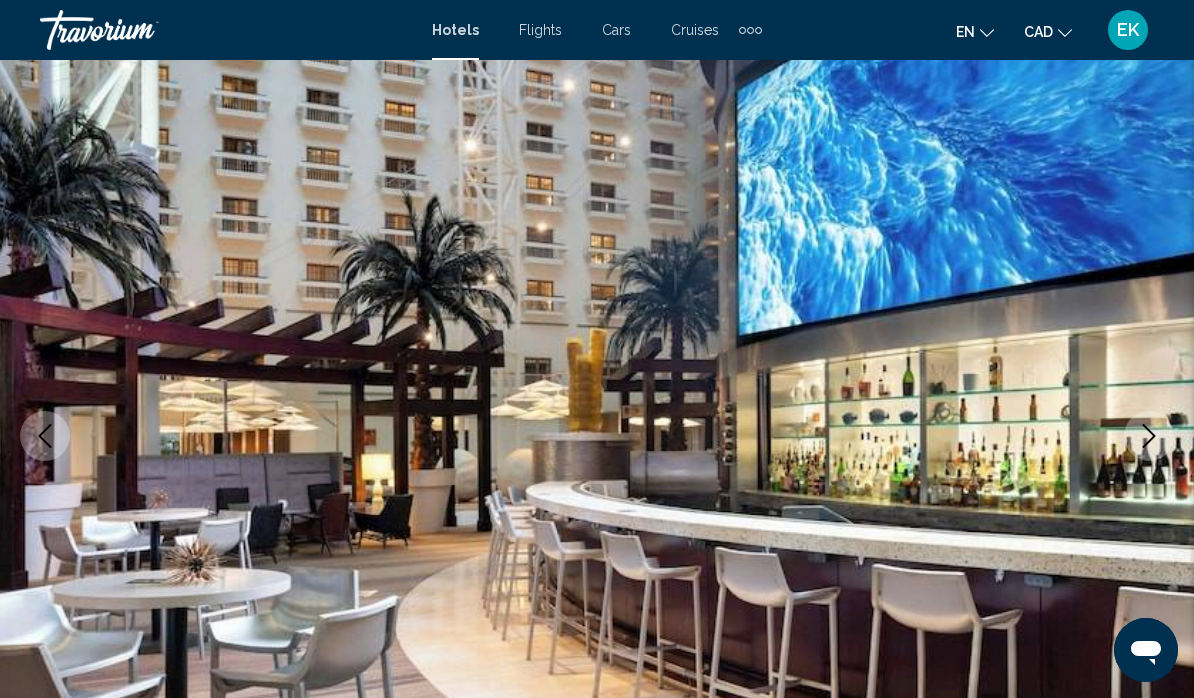 scroll, scrollTop: 97, scrollLeft: 0, axis: vertical 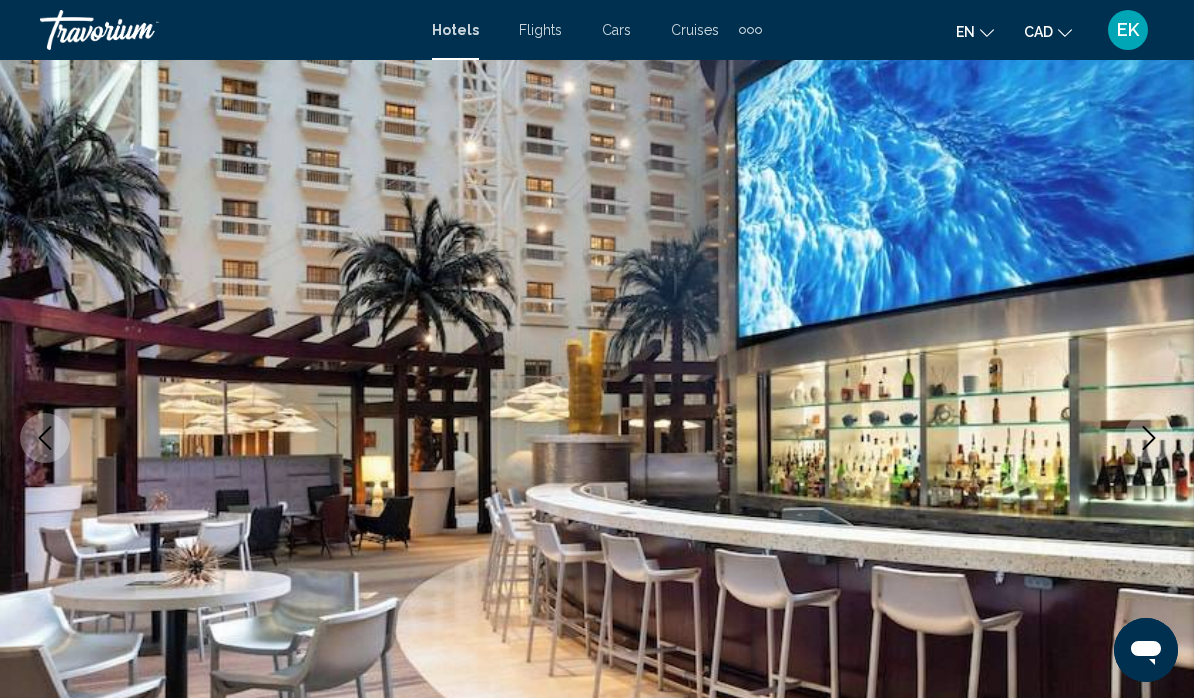 click 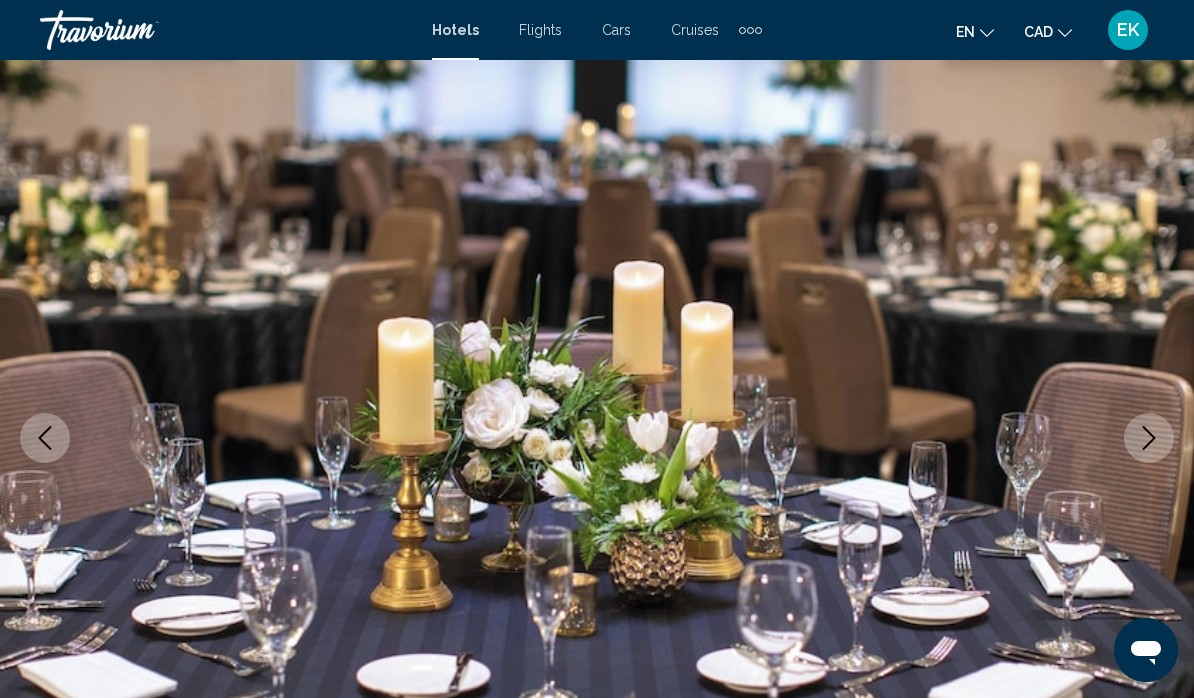 click 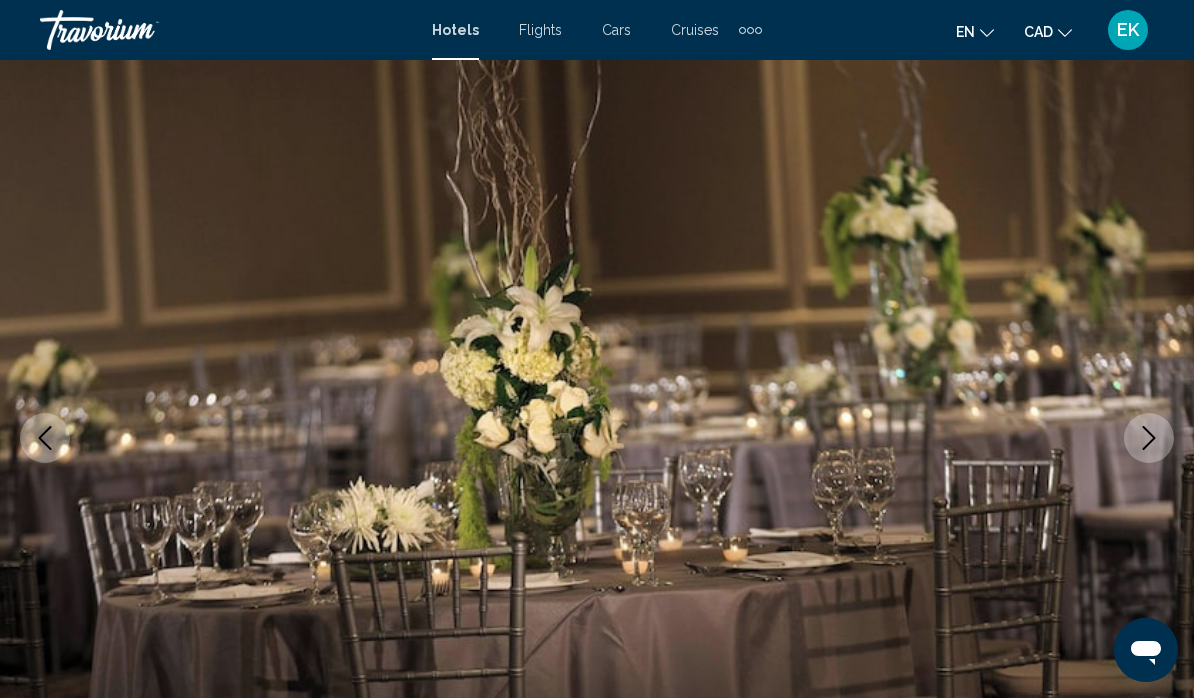 click 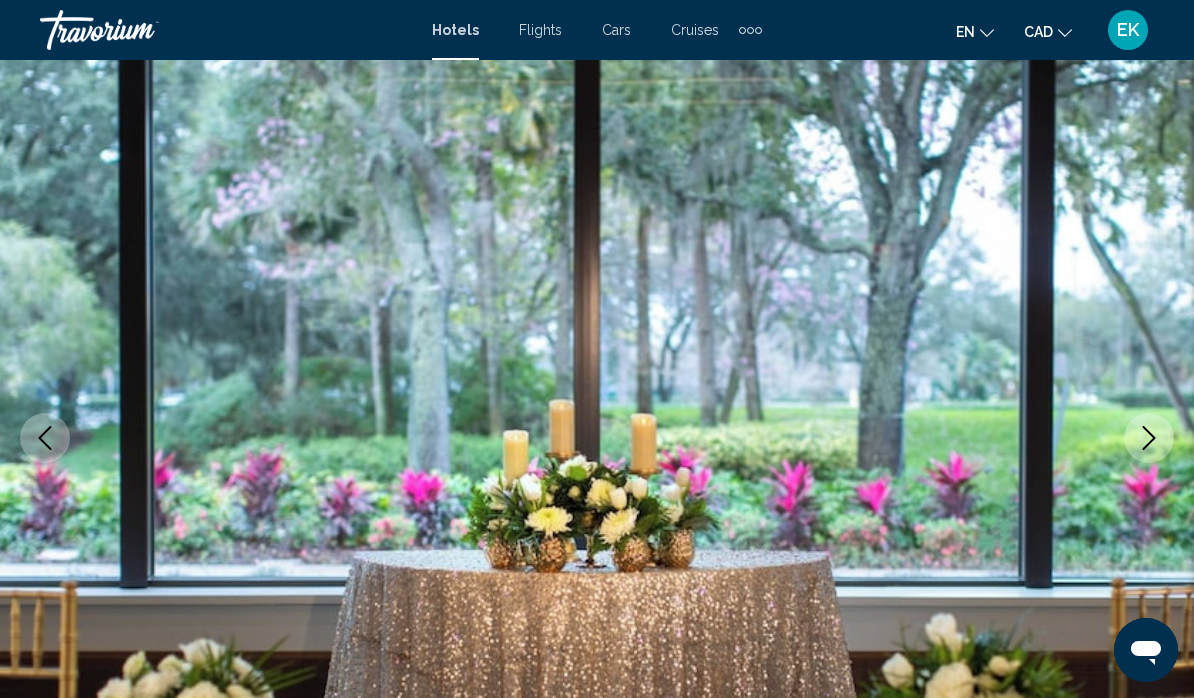 click 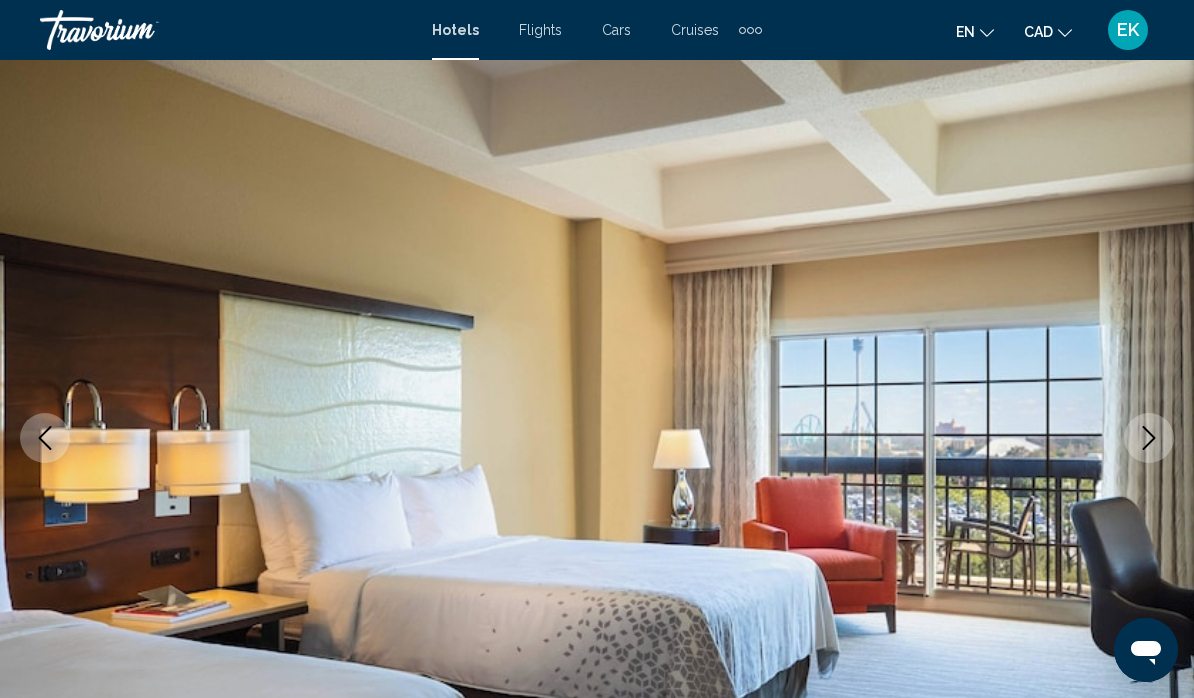 click 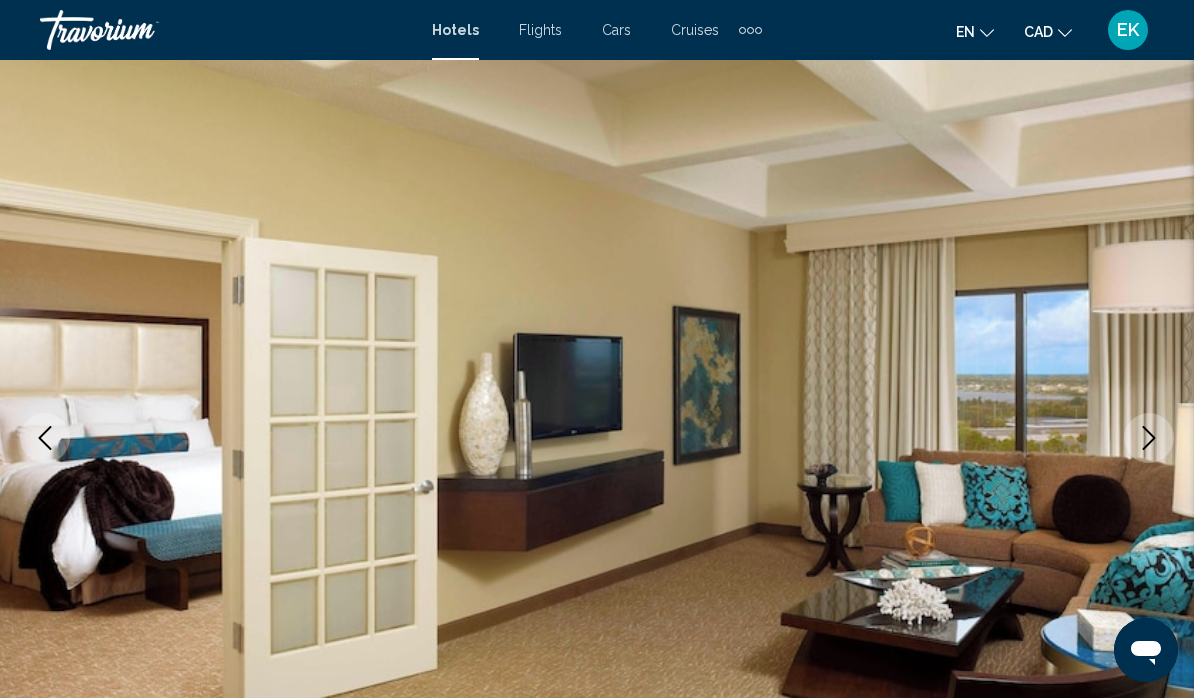 click 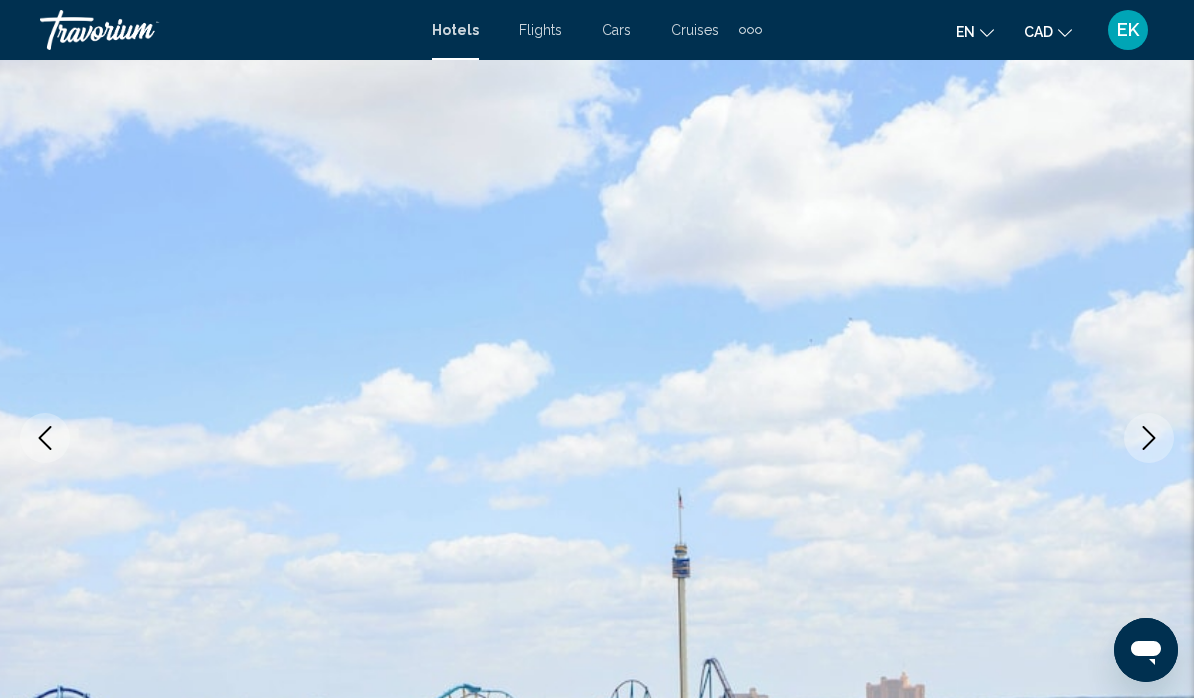 click 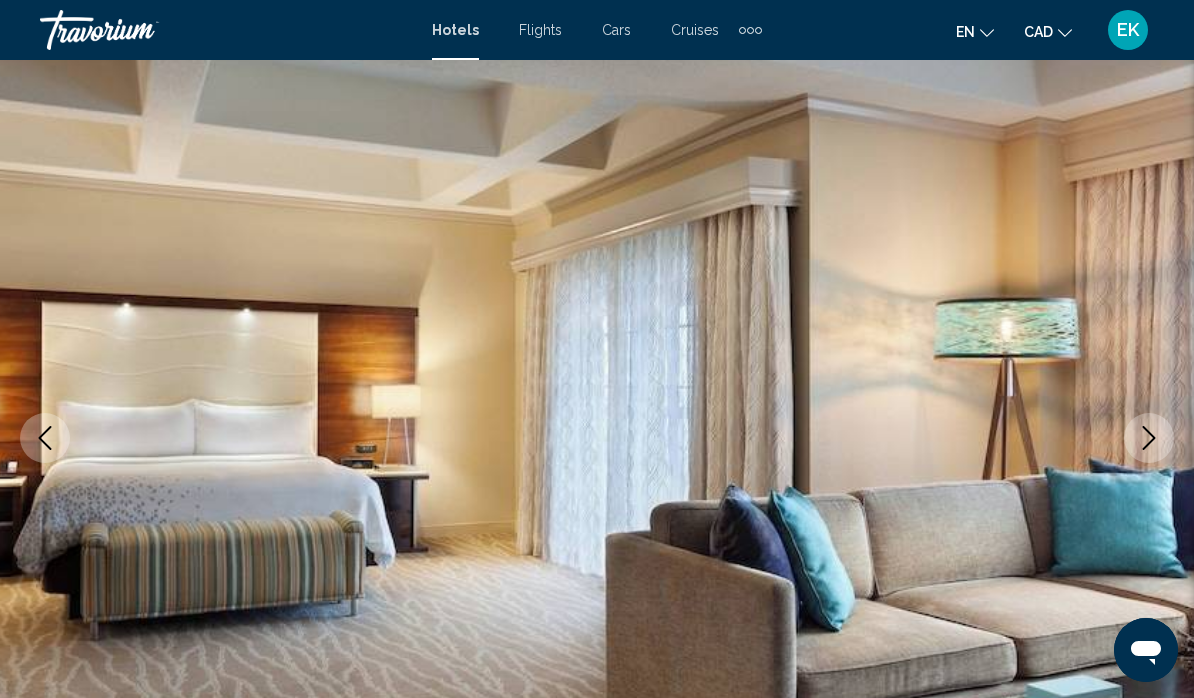 click 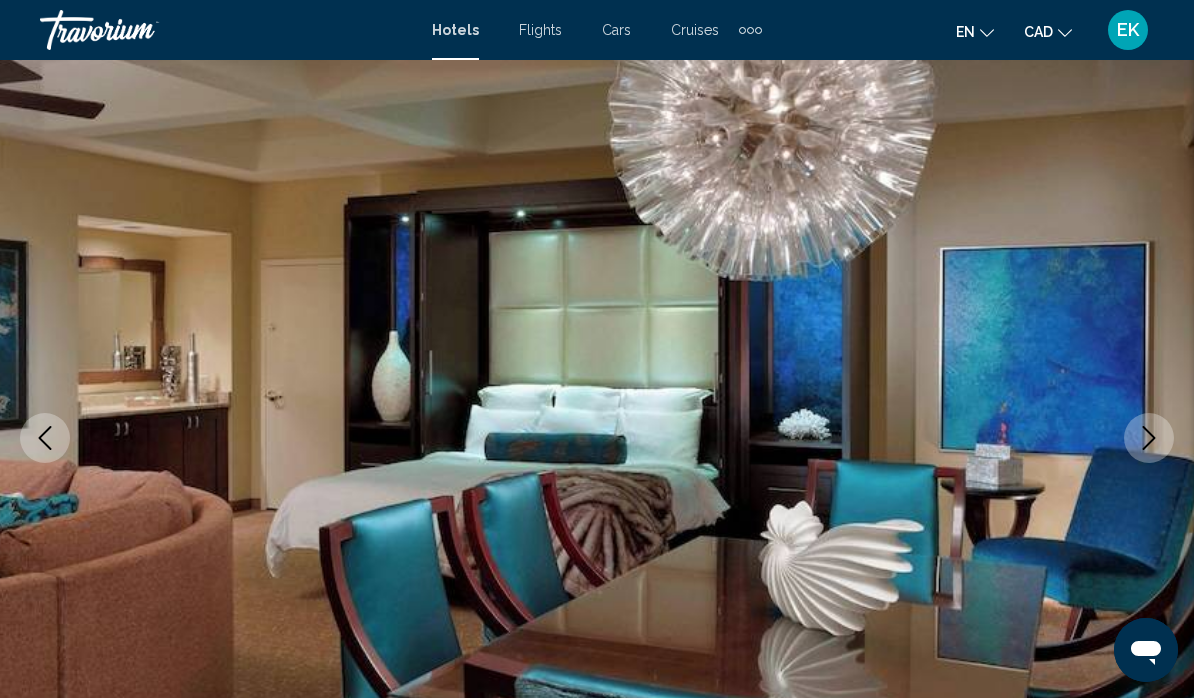 scroll, scrollTop: 0, scrollLeft: 0, axis: both 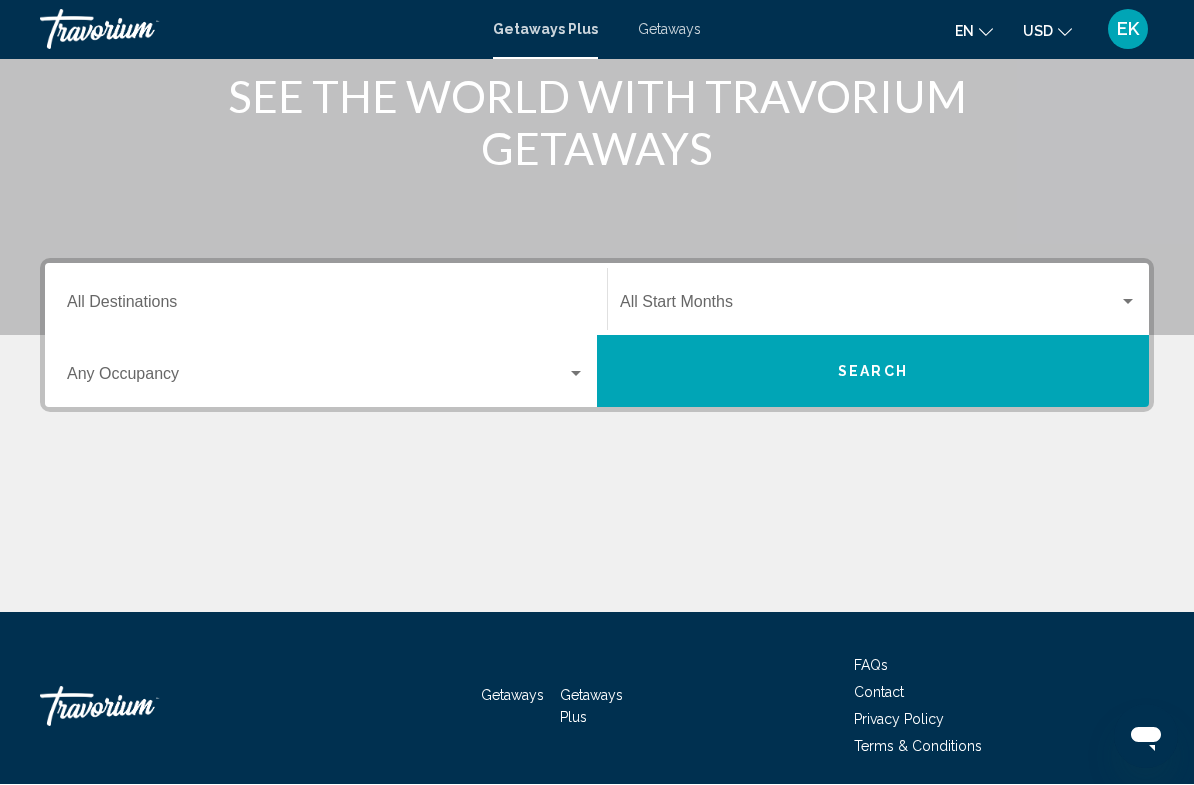 click on "Destination All Destinations" at bounding box center [326, 307] 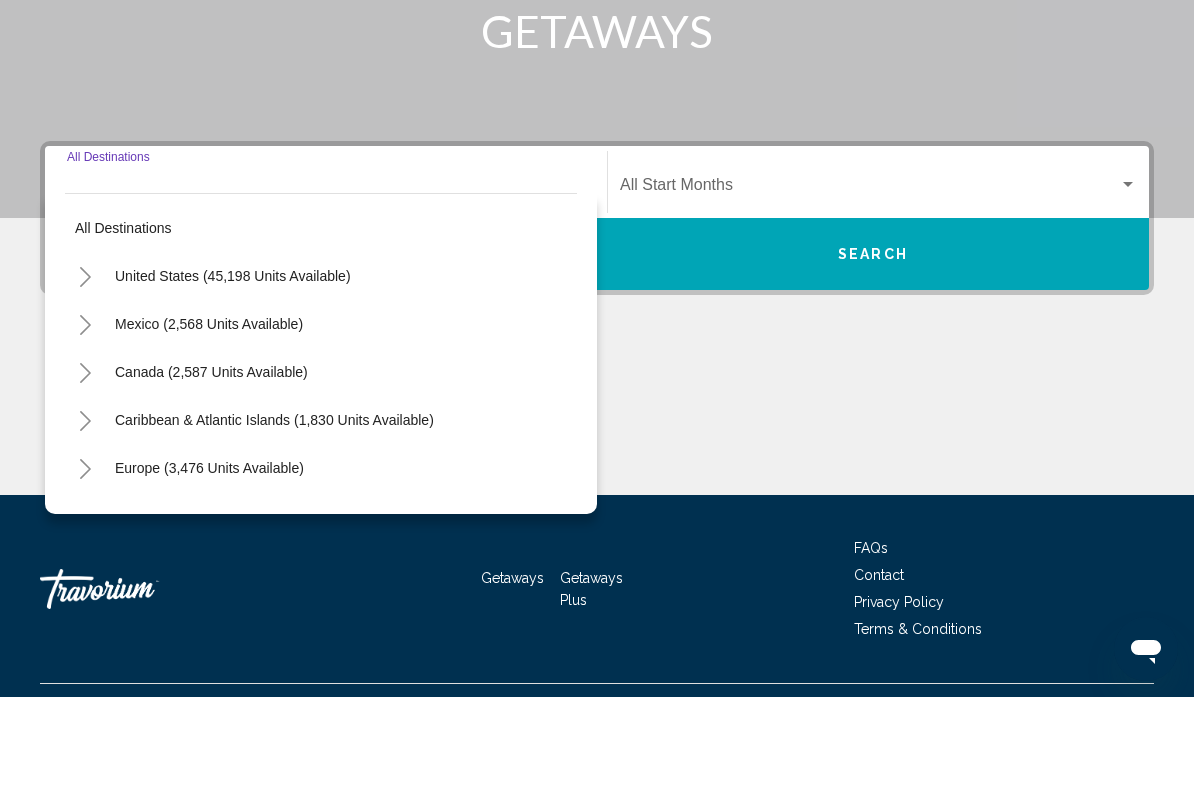 scroll, scrollTop: 337, scrollLeft: 0, axis: vertical 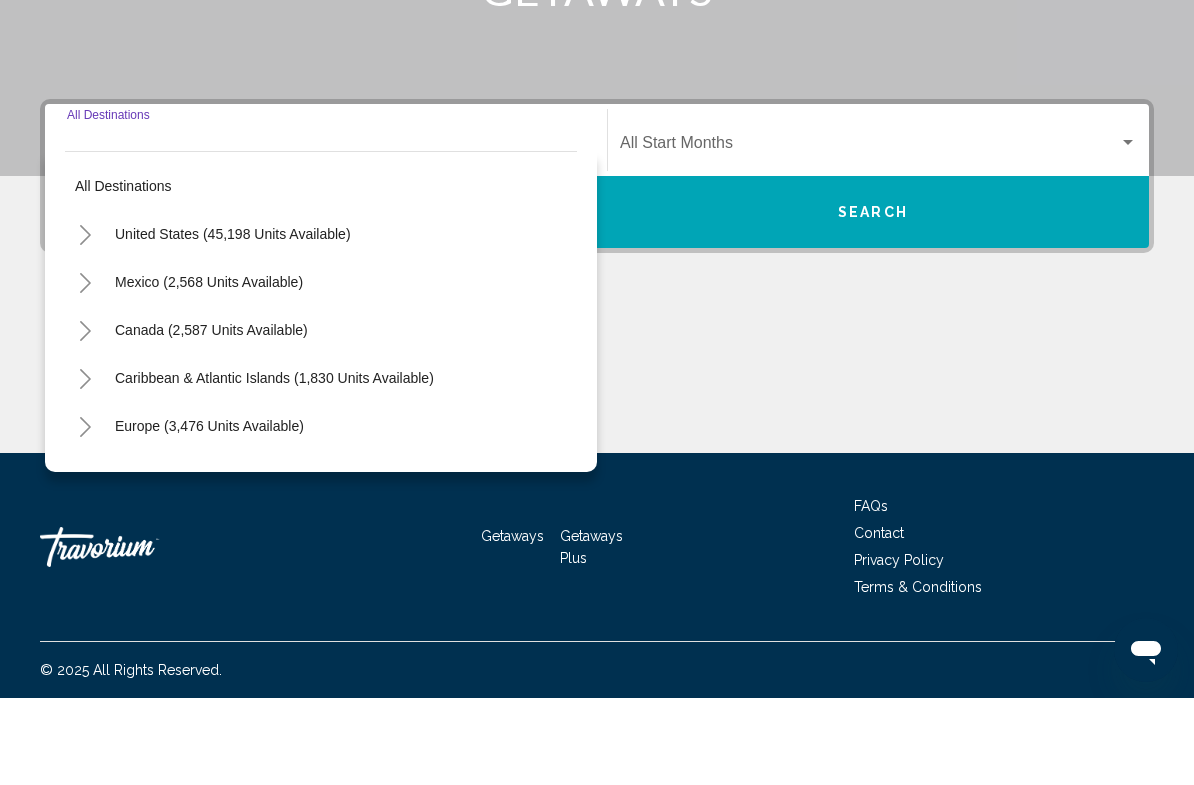 click 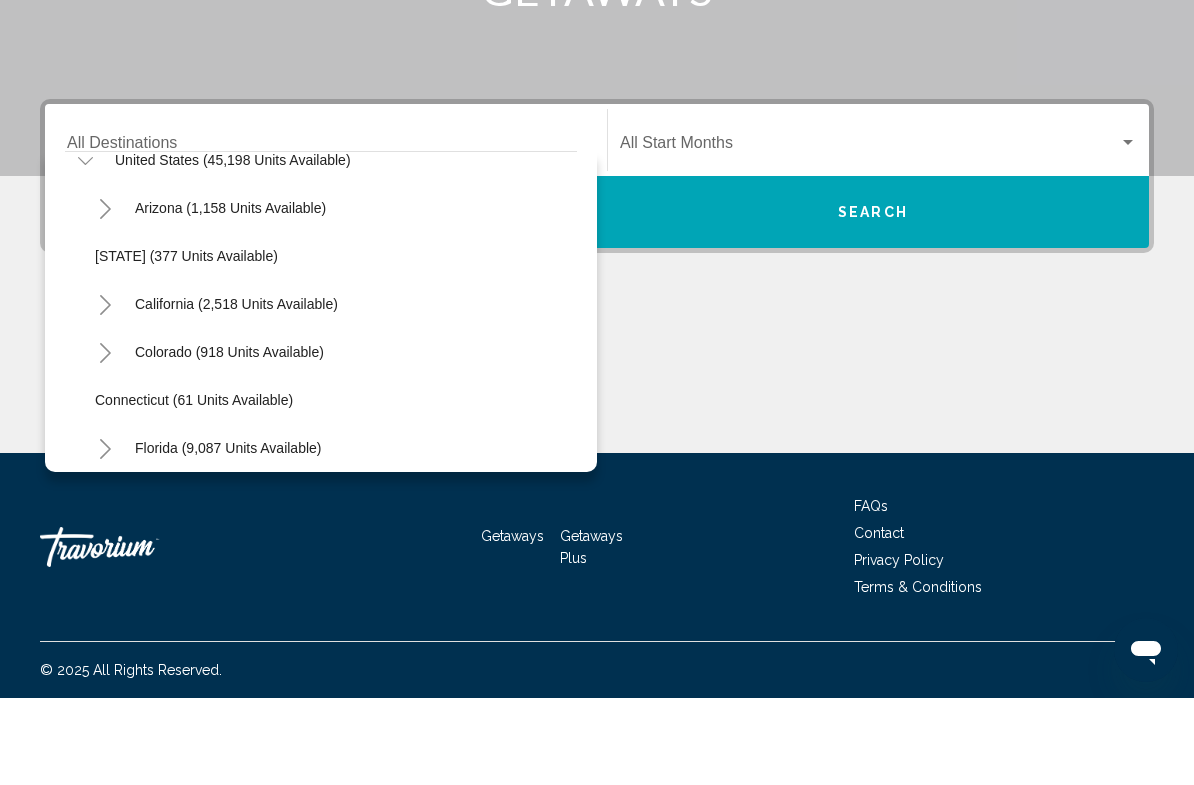 scroll, scrollTop: 82, scrollLeft: 0, axis: vertical 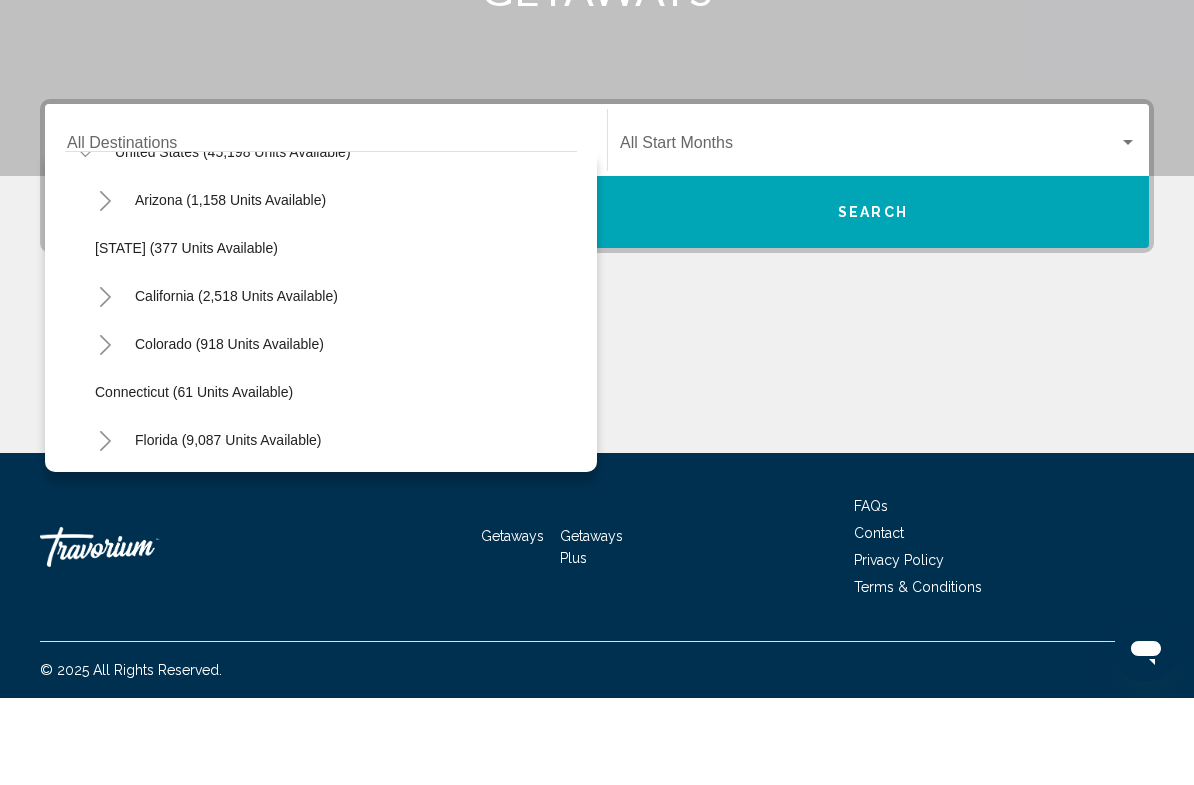 click on "California (2,518 units available)" 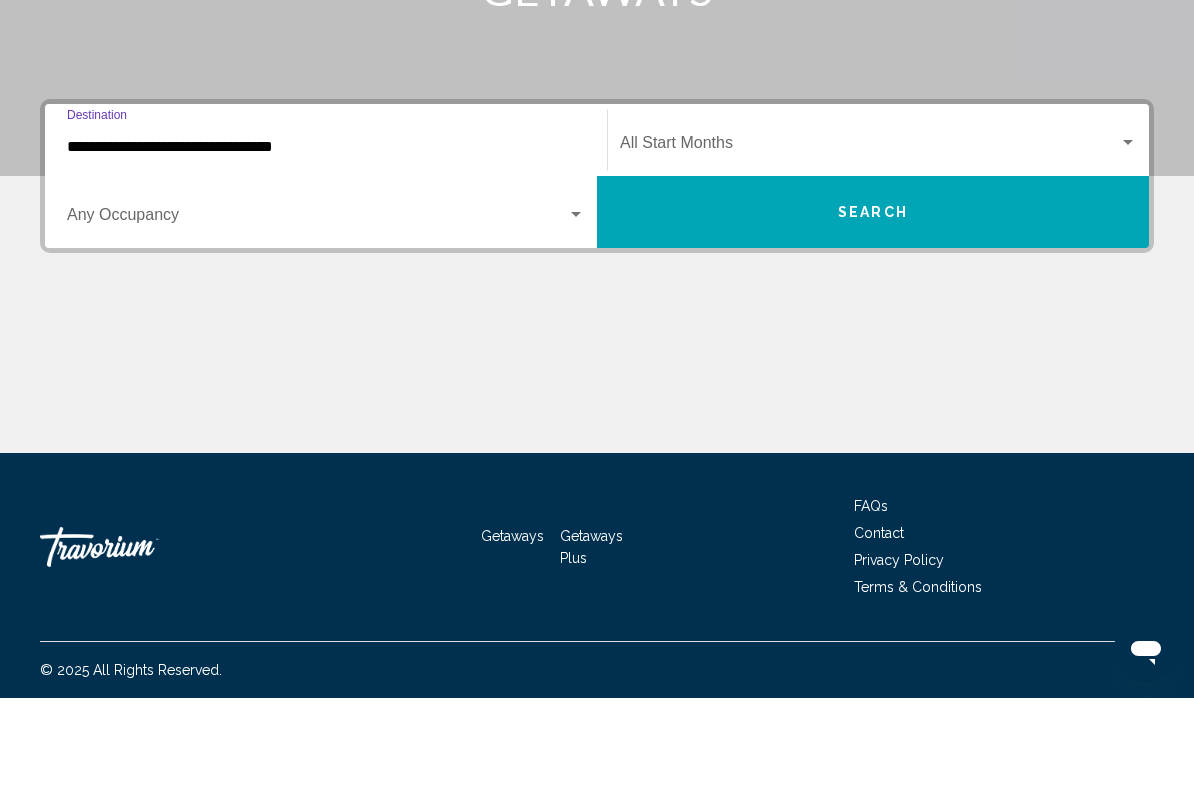 click at bounding box center [869, 234] 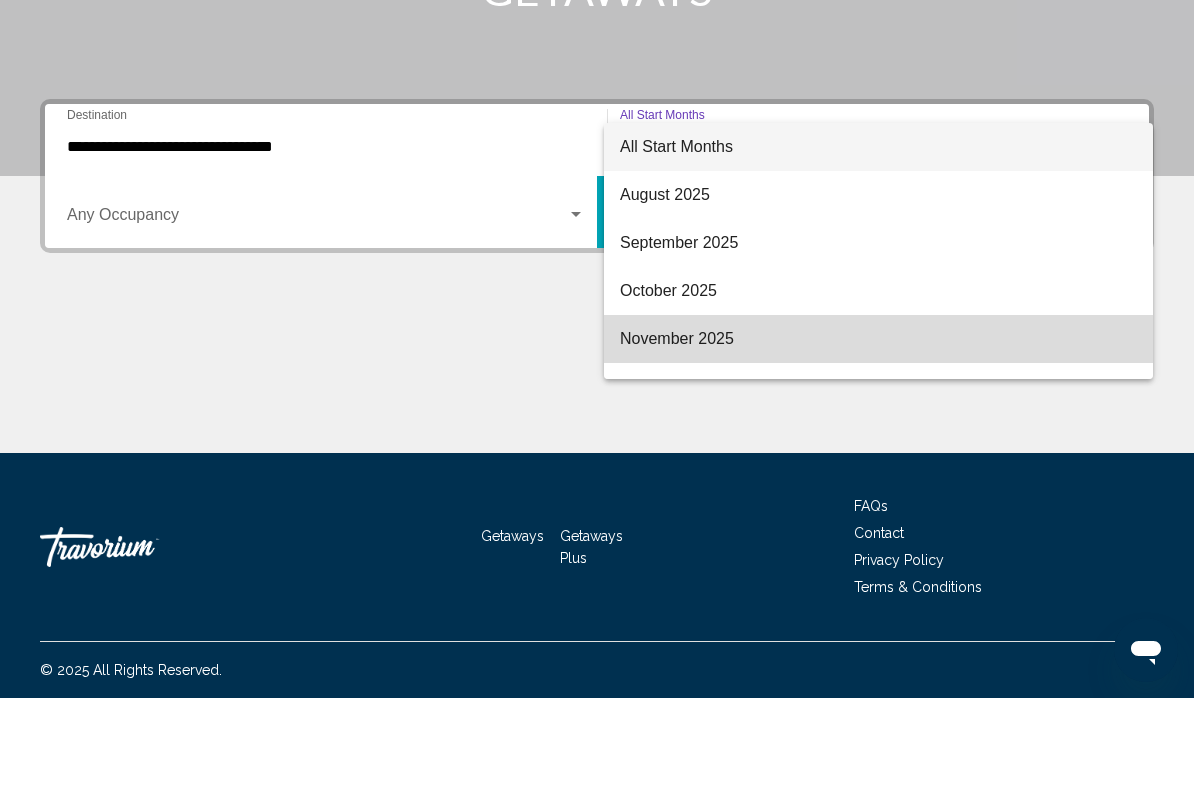 click on "November 2025" at bounding box center (878, 426) 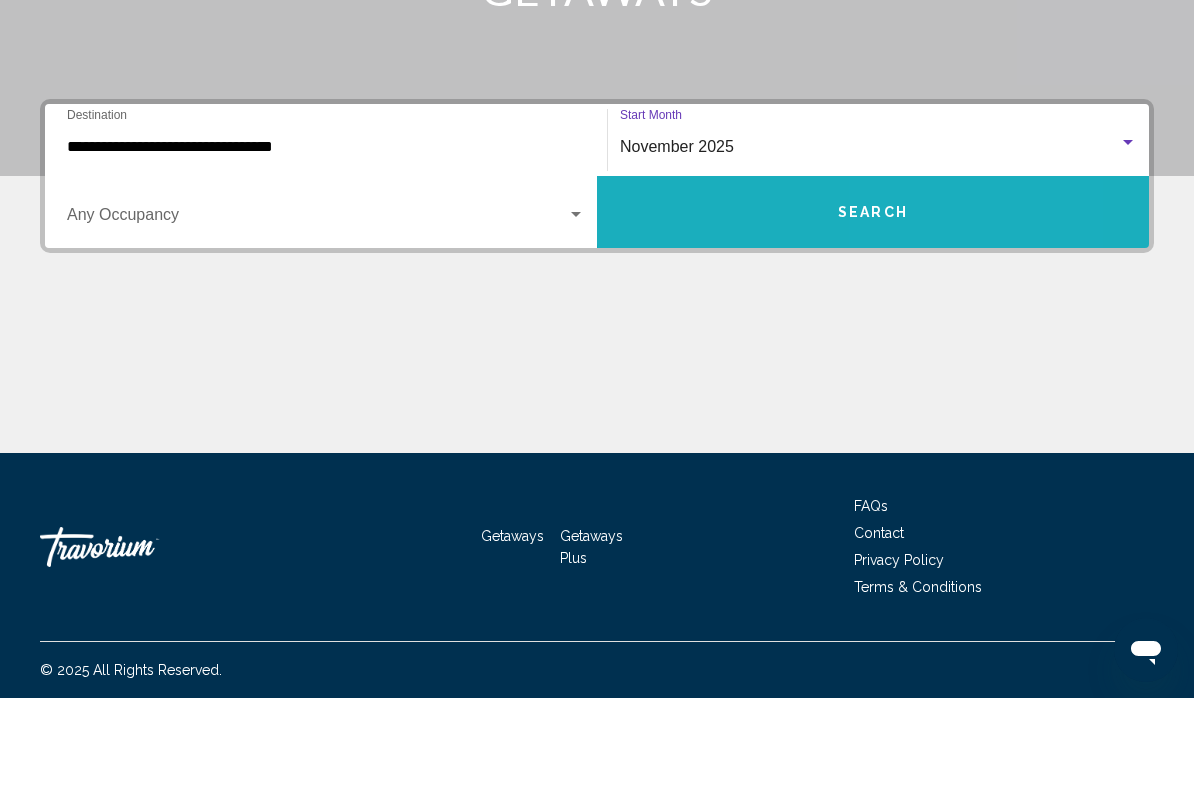 click on "Search" at bounding box center (873, 299) 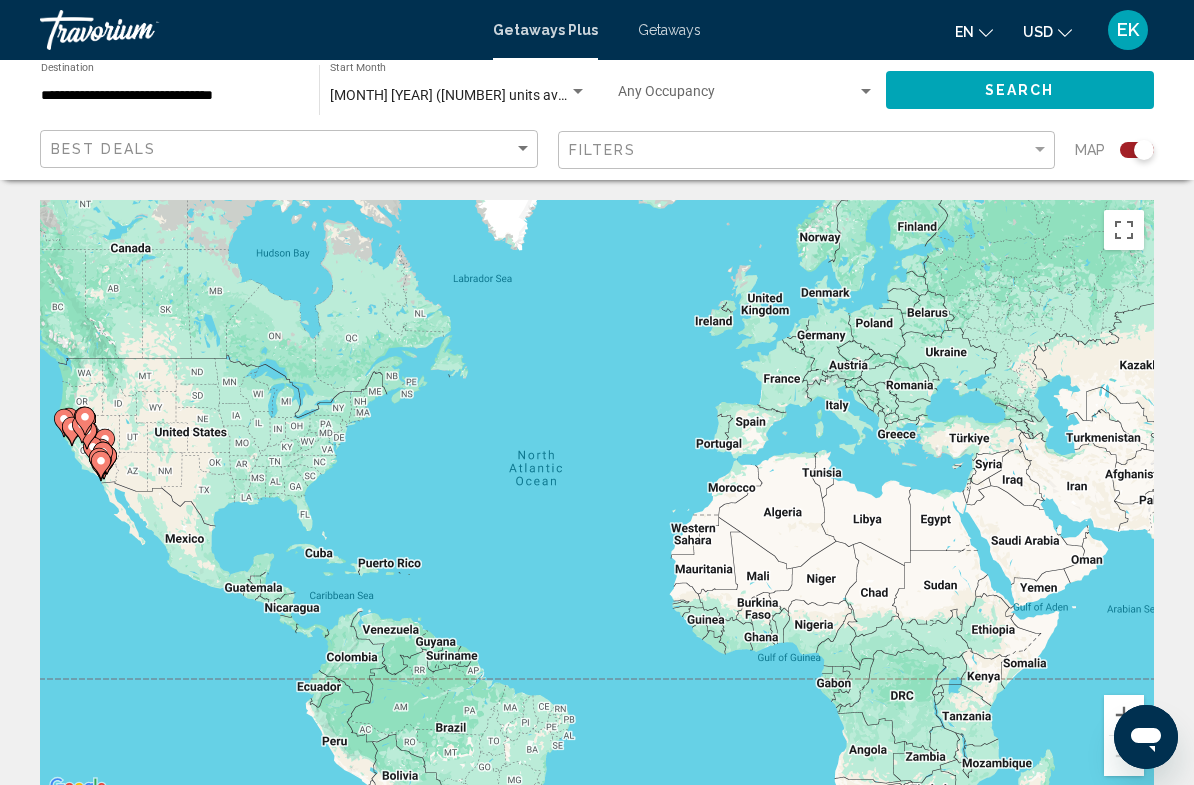 click 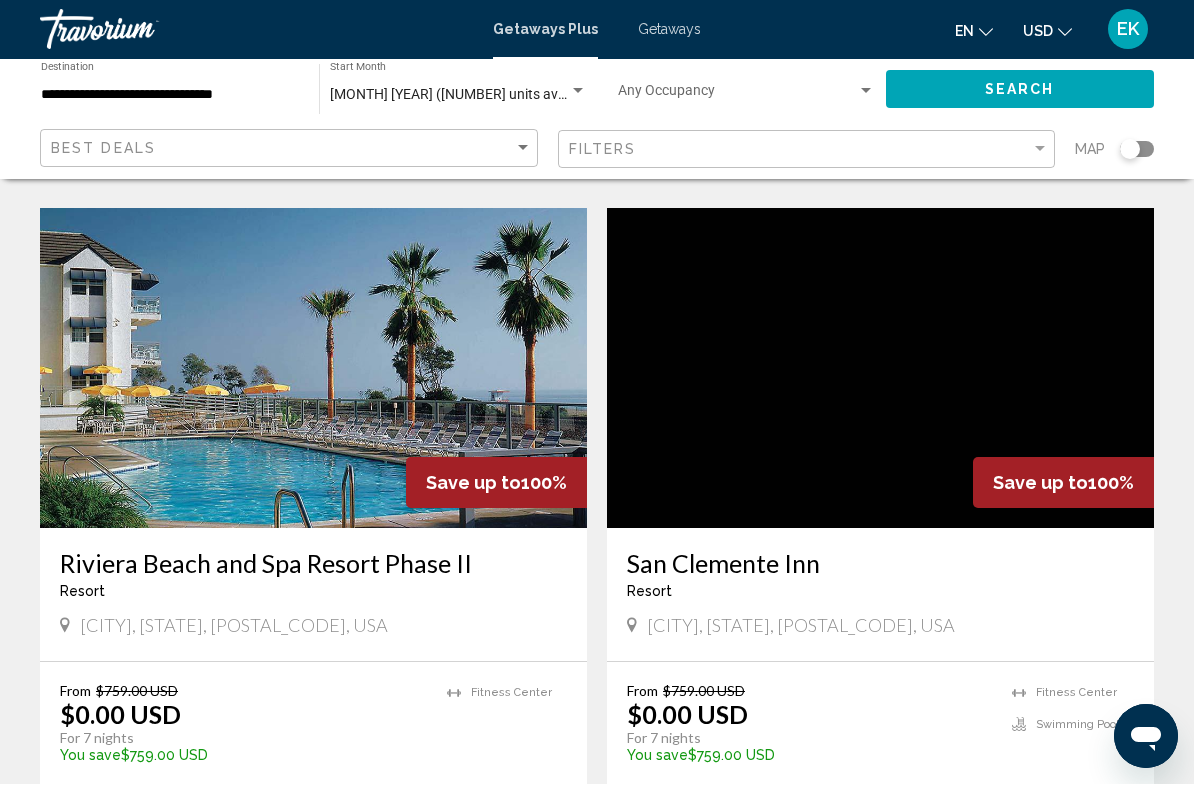 scroll, scrollTop: 1479, scrollLeft: 0, axis: vertical 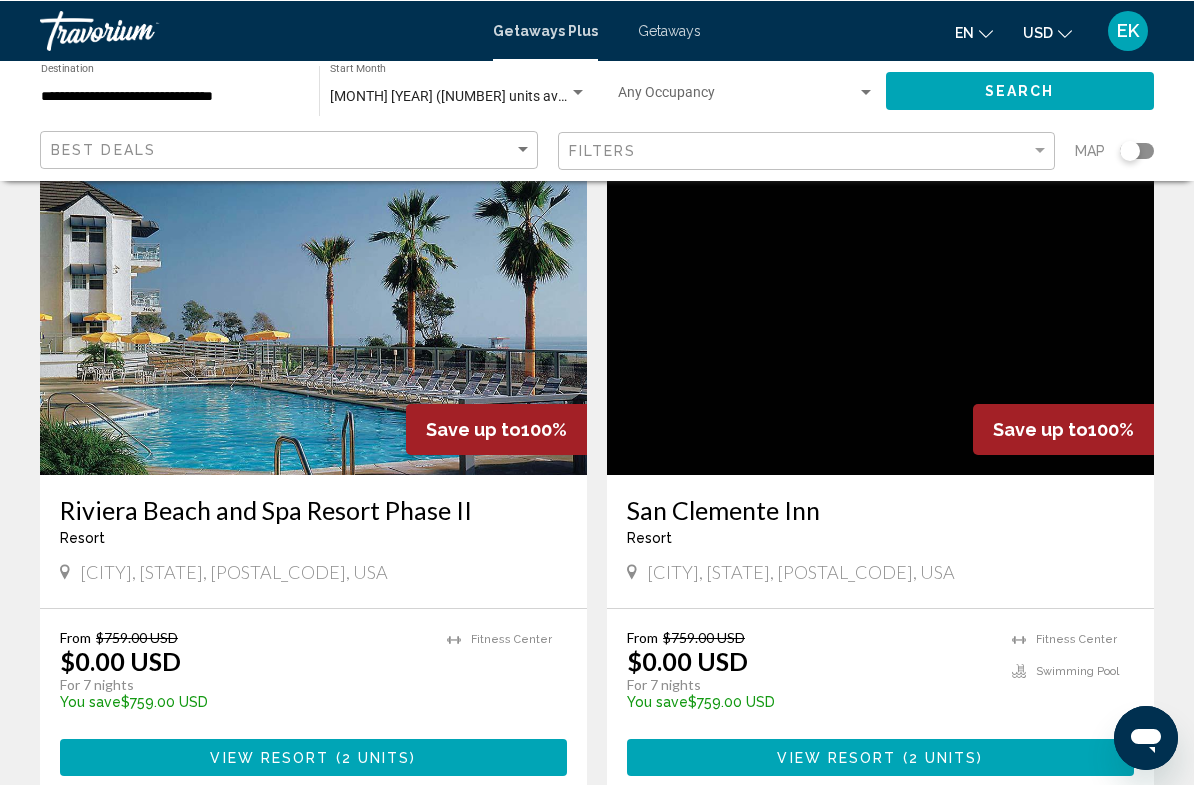 click at bounding box center [313, 314] 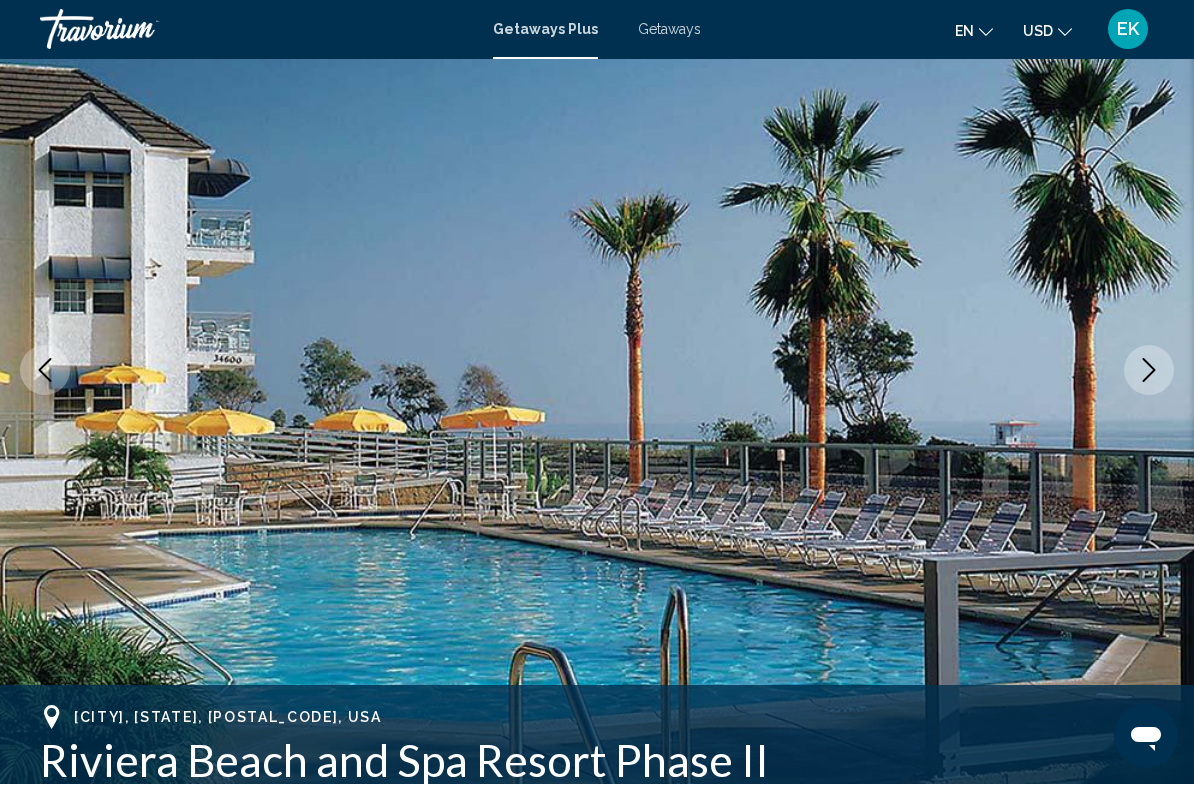 scroll, scrollTop: 176, scrollLeft: 0, axis: vertical 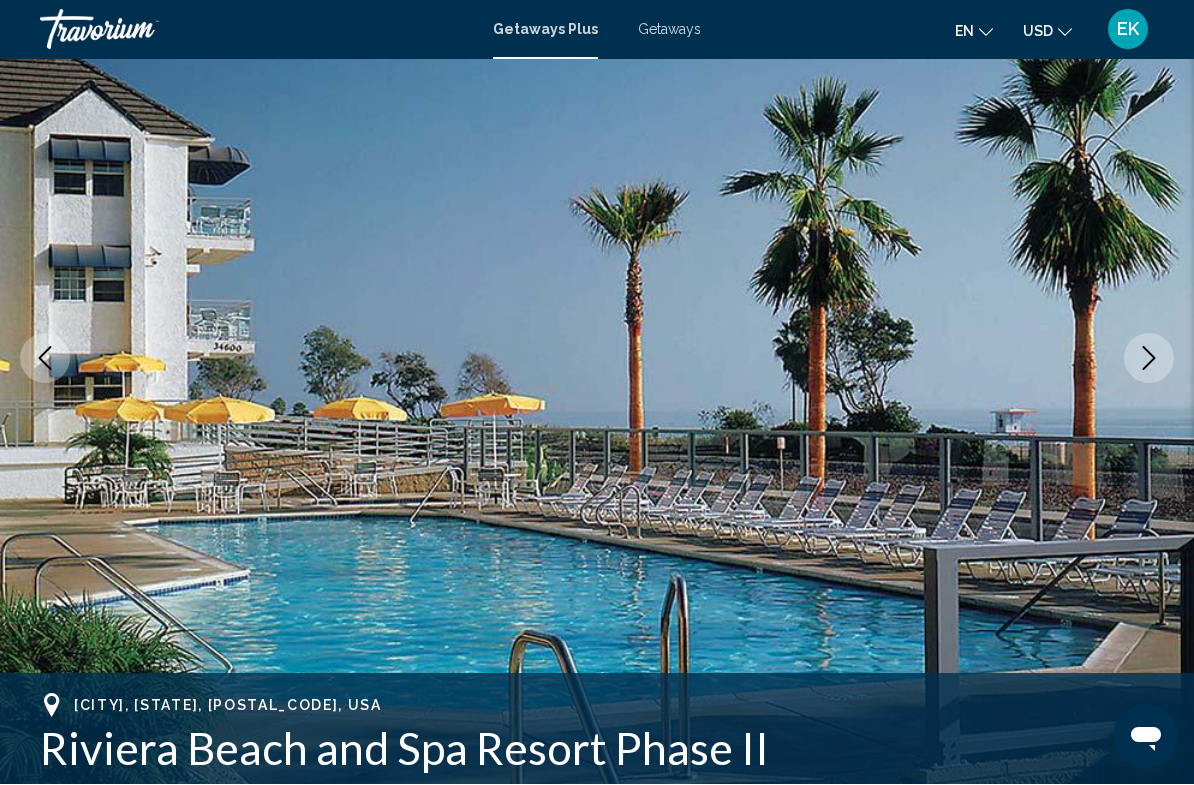 click 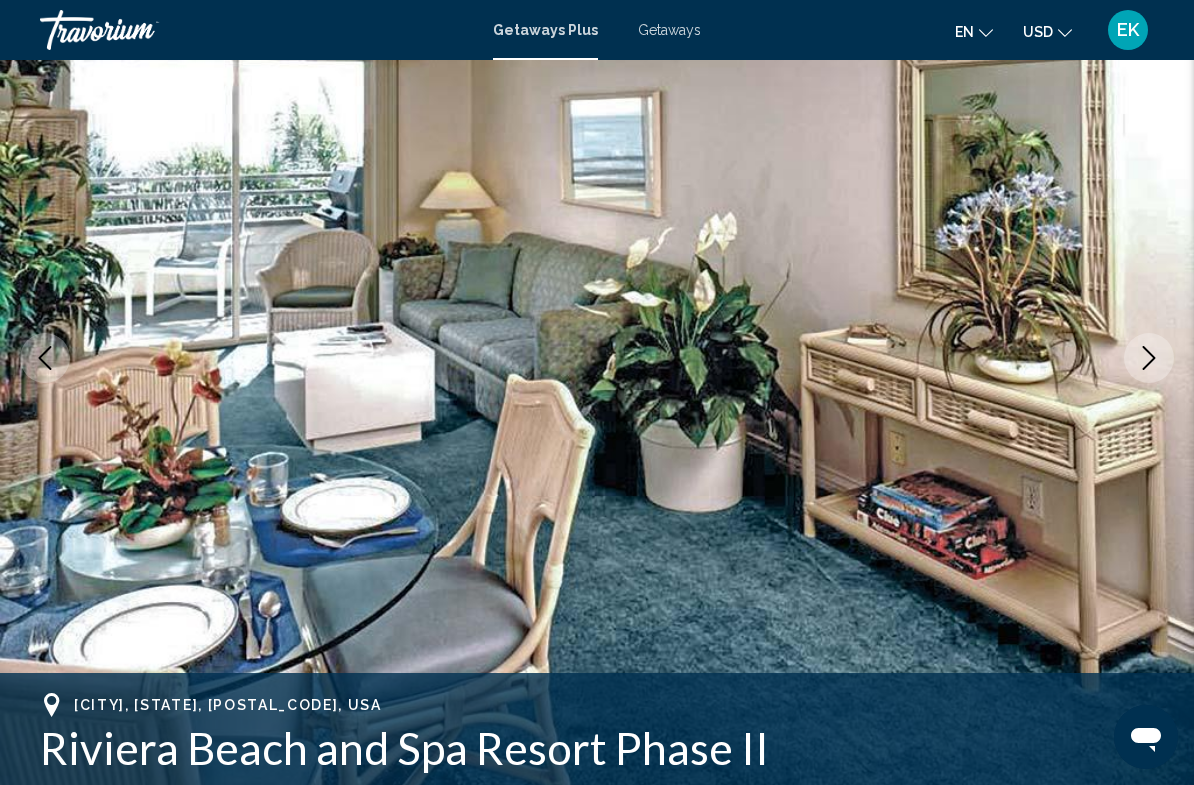 click 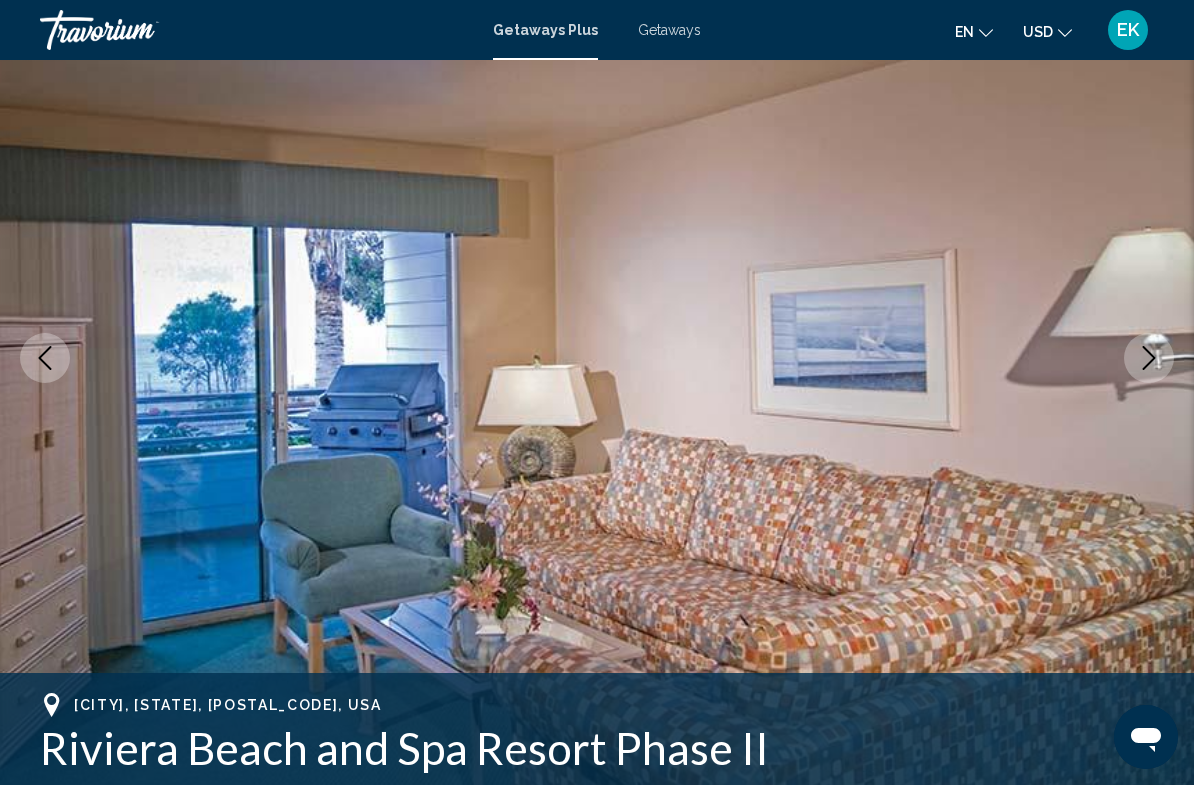 click 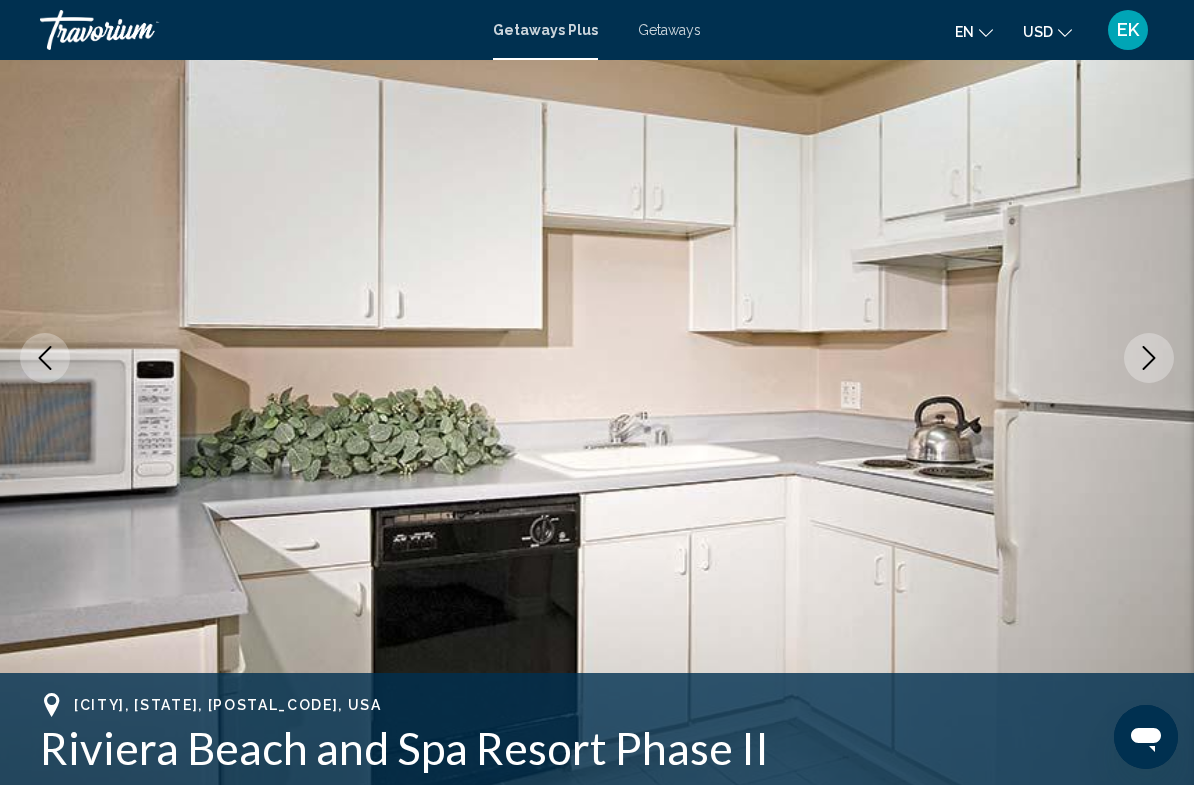 click 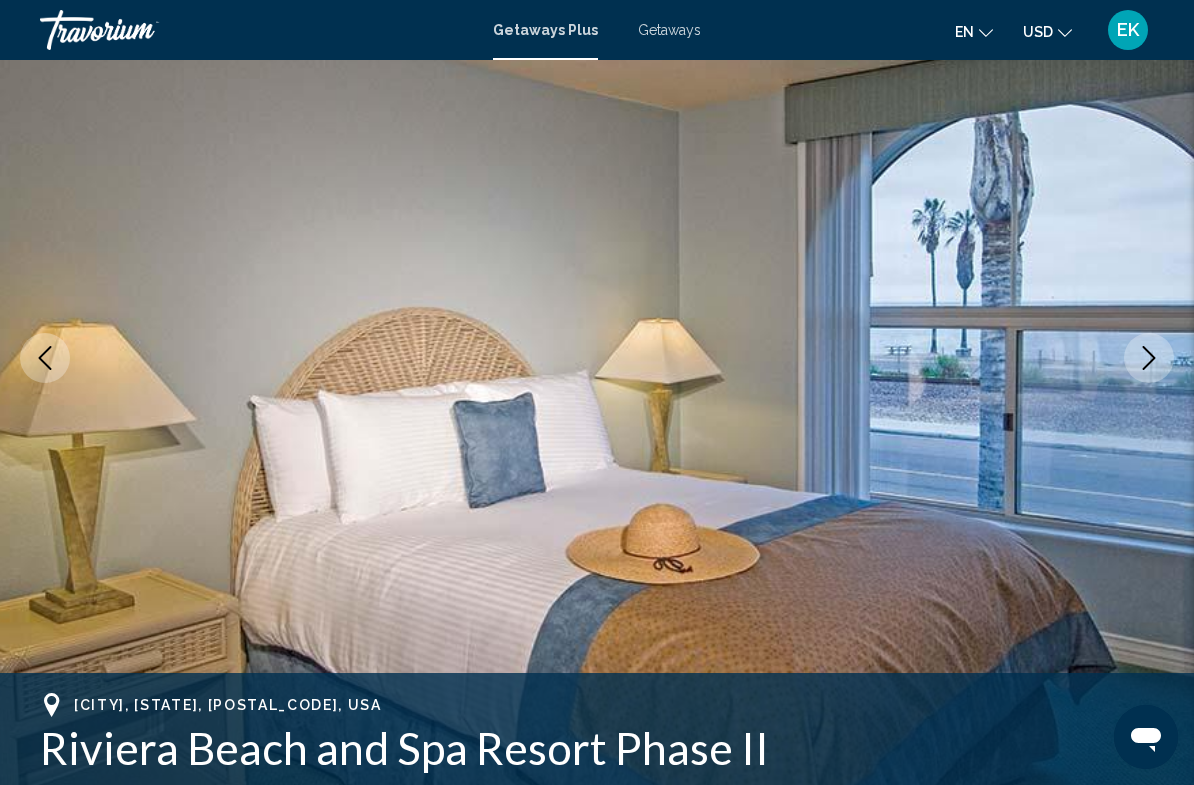 click at bounding box center [1149, 358] 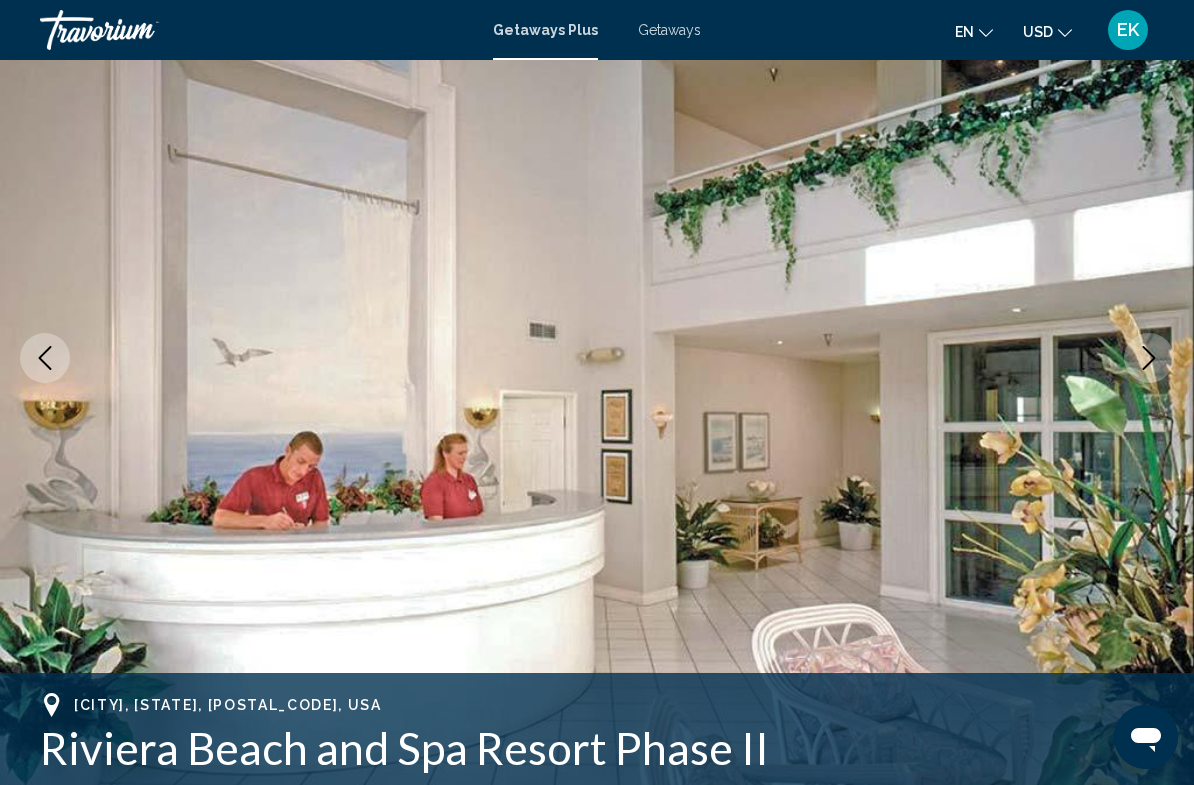 scroll, scrollTop: 0, scrollLeft: 0, axis: both 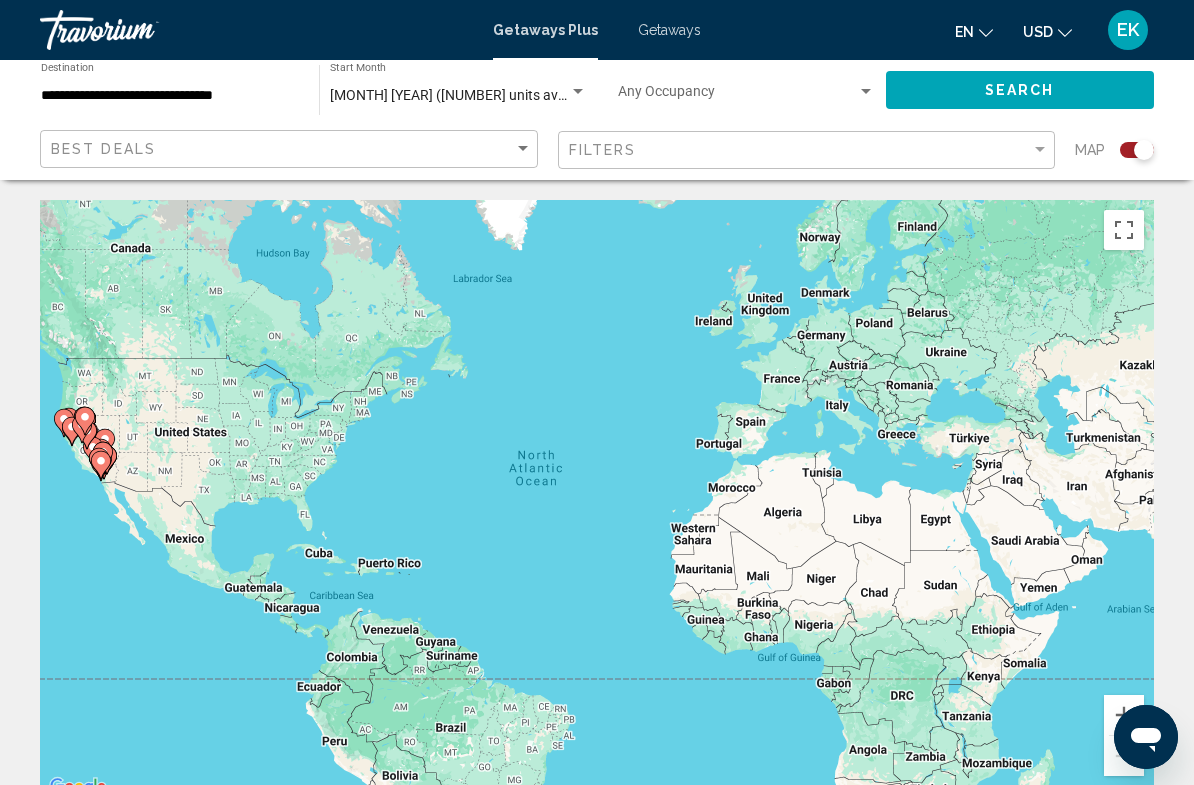 click 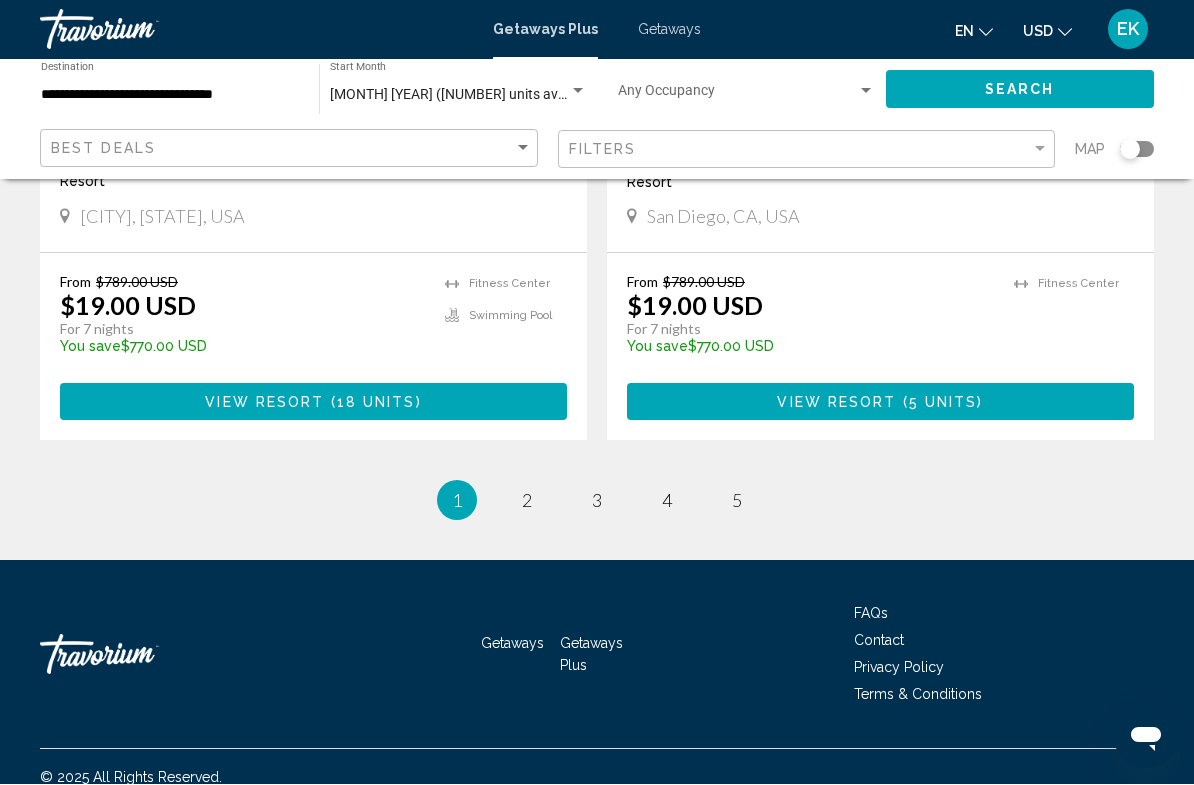 scroll, scrollTop: 3877, scrollLeft: 0, axis: vertical 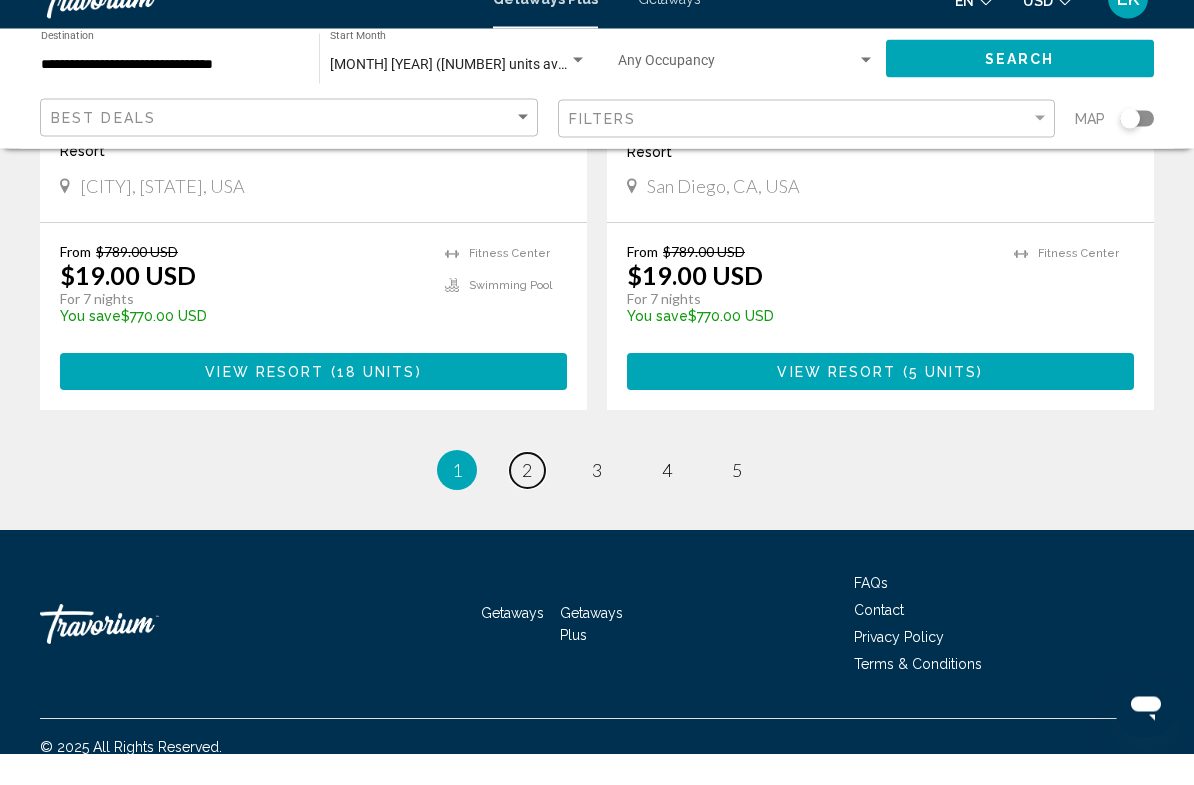 click on "2" at bounding box center (527, 502) 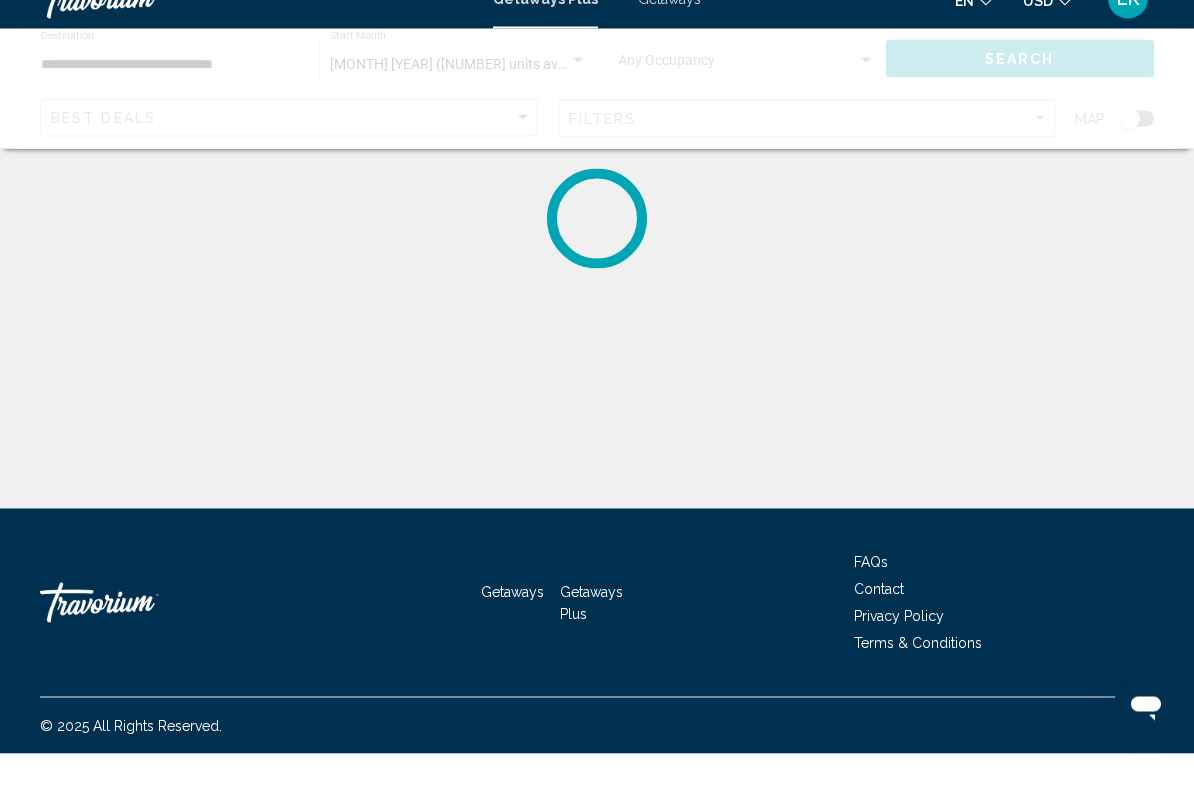 scroll, scrollTop: 0, scrollLeft: 0, axis: both 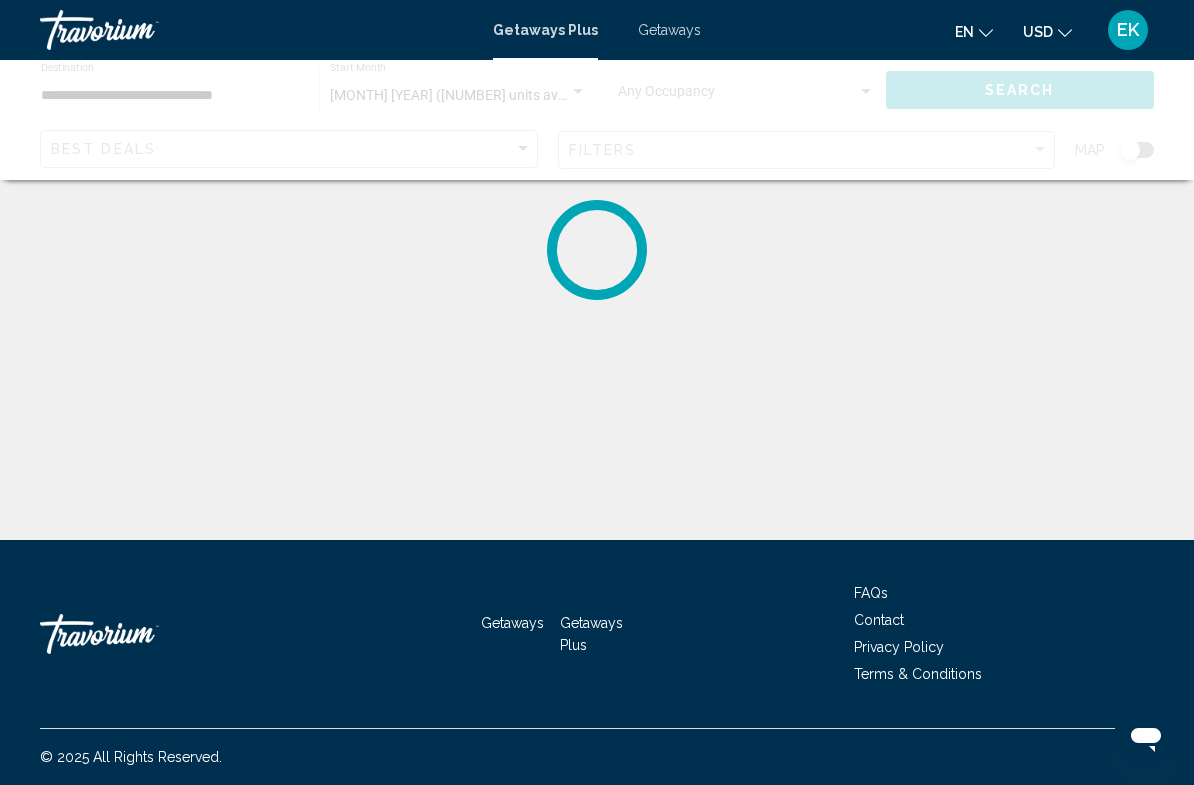 click on "**********" 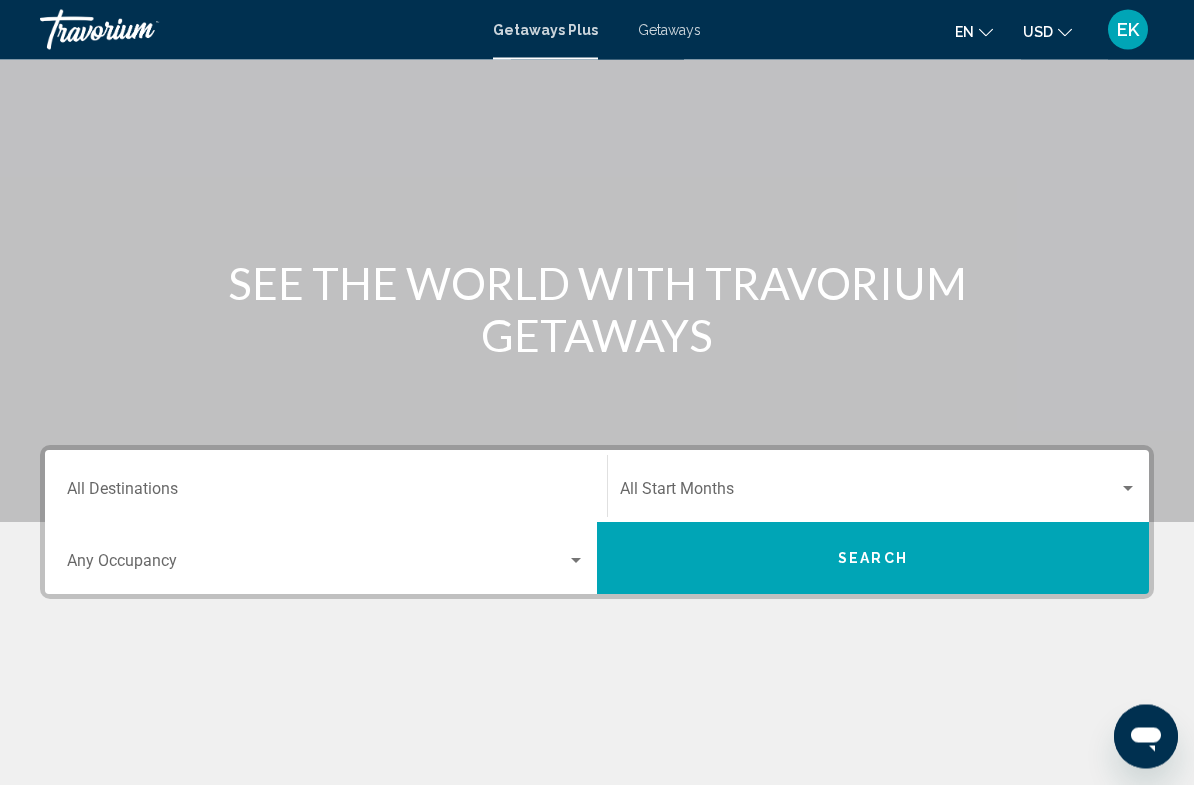 click on "Destination All Destinations" at bounding box center [326, 494] 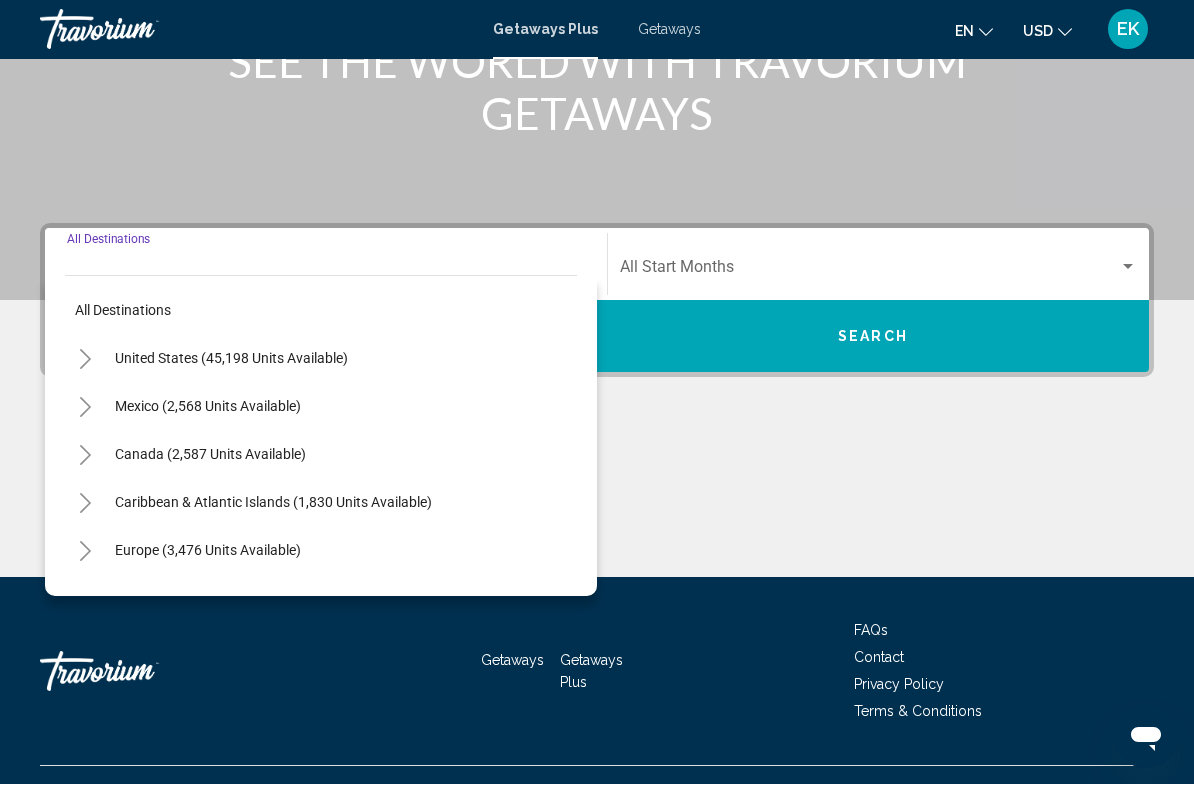 scroll, scrollTop: 337, scrollLeft: 0, axis: vertical 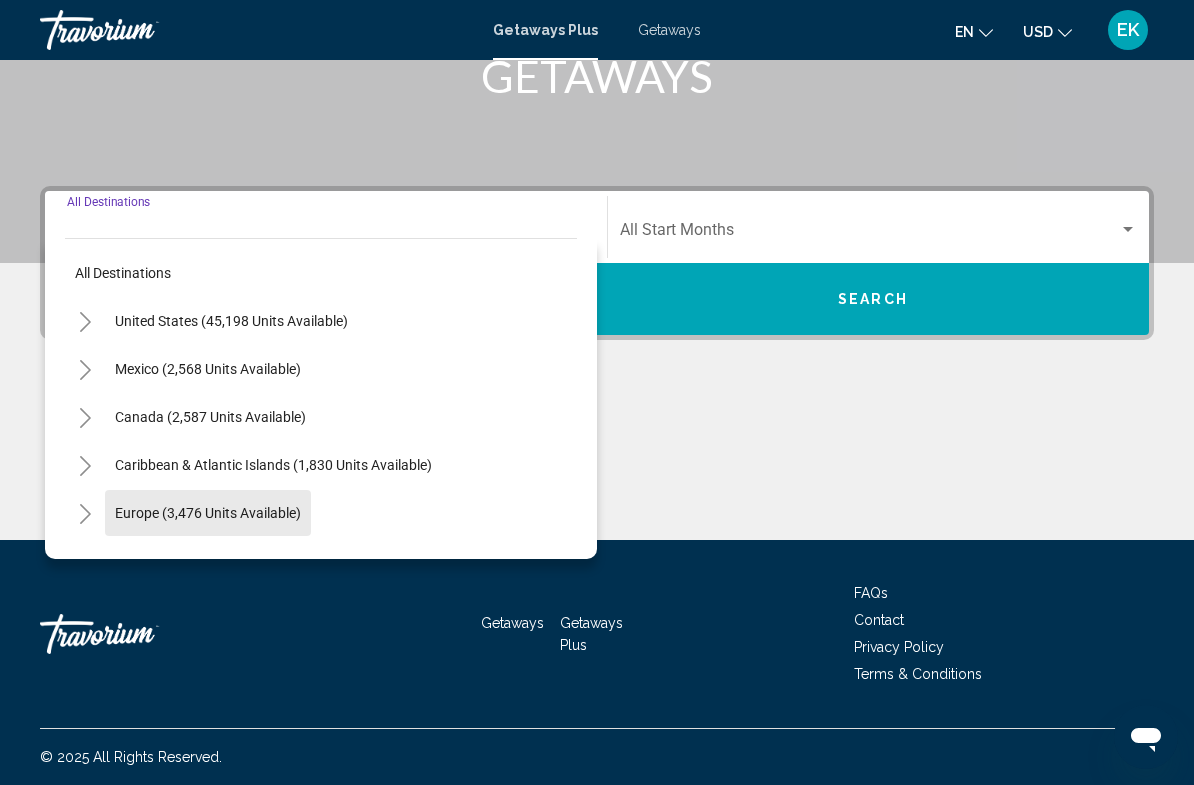 click on "Europe (3,476 units available)" at bounding box center [208, 561] 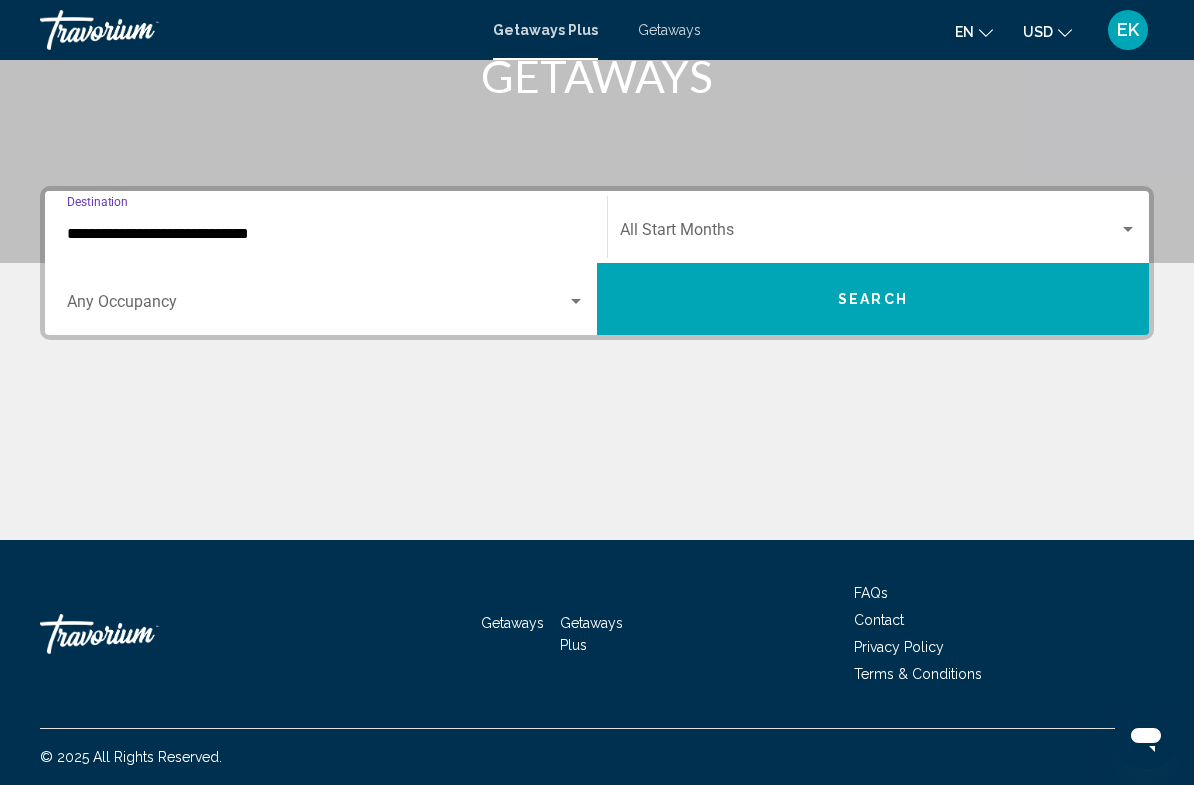 click at bounding box center (869, 234) 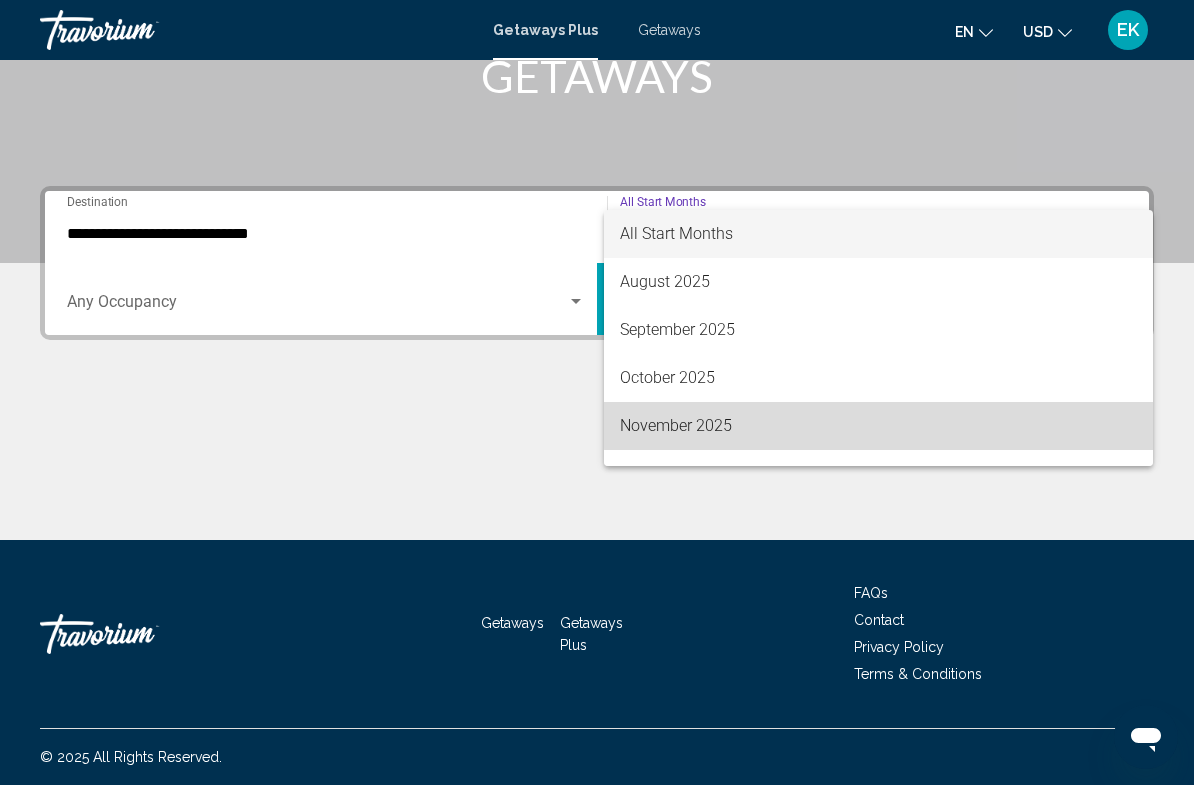 click on "November 2025" at bounding box center [878, 426] 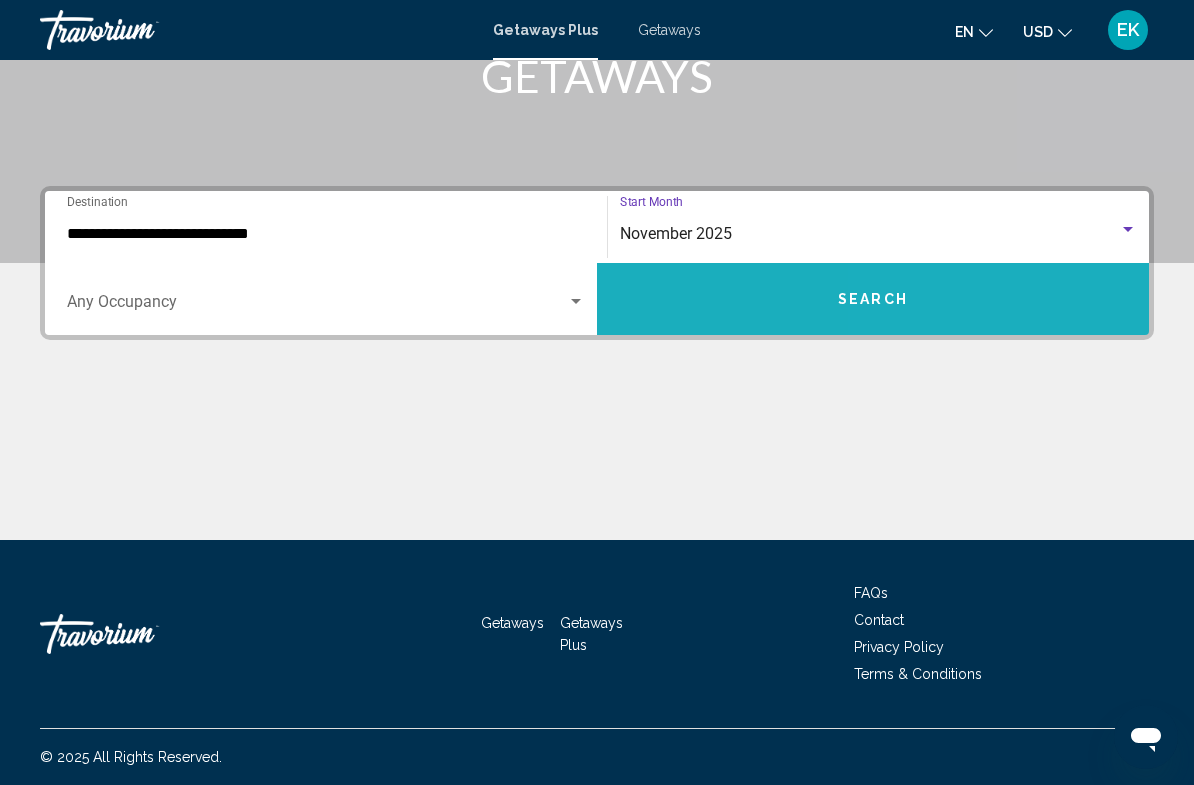 click on "Search" at bounding box center (873, 299) 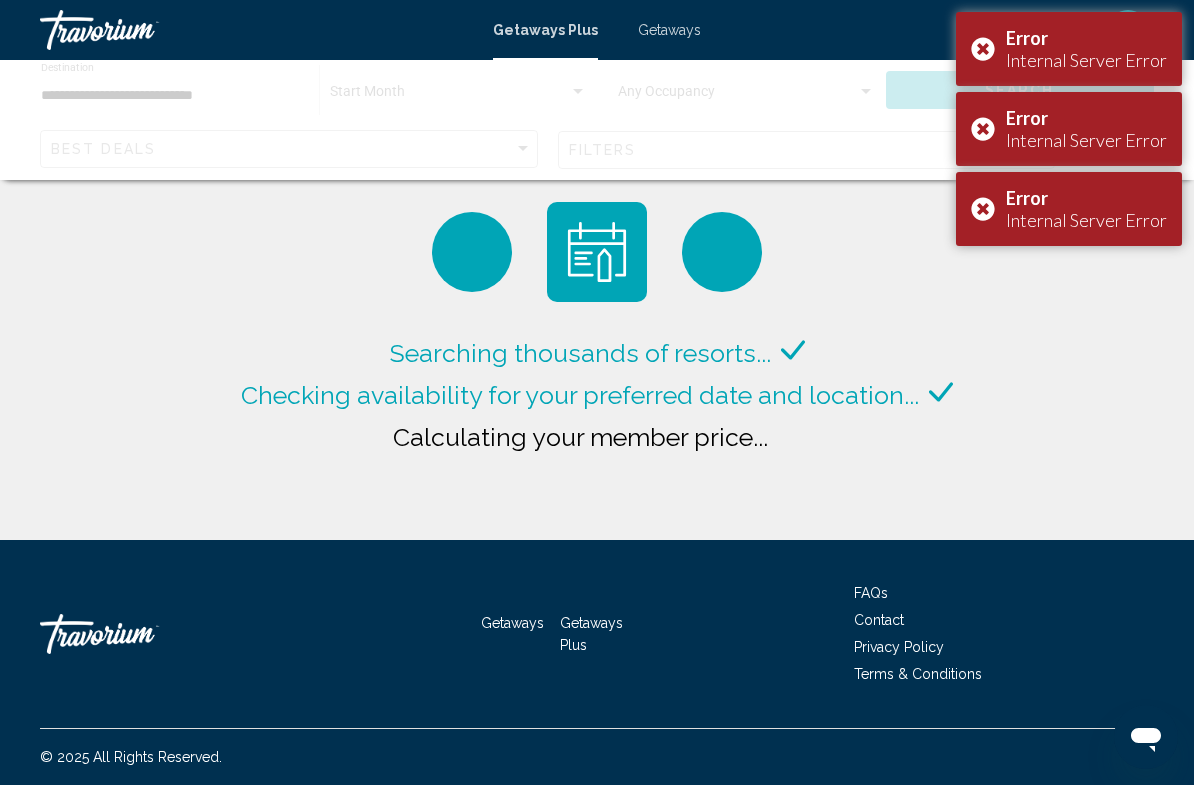 click on "Error   Internal Server Error" at bounding box center (1069, 129) 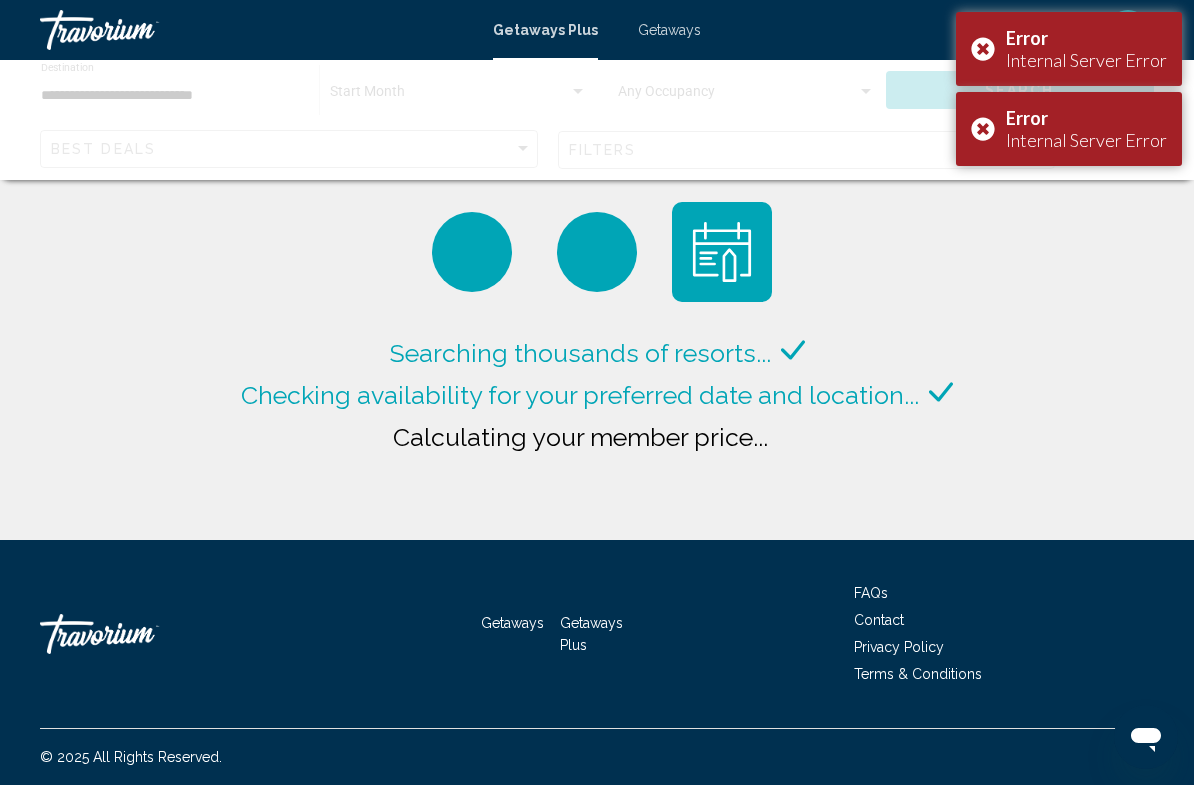 click on "Searching thousands of resorts...
Checking availability for your preferred date and location...
Calculating your member price..." 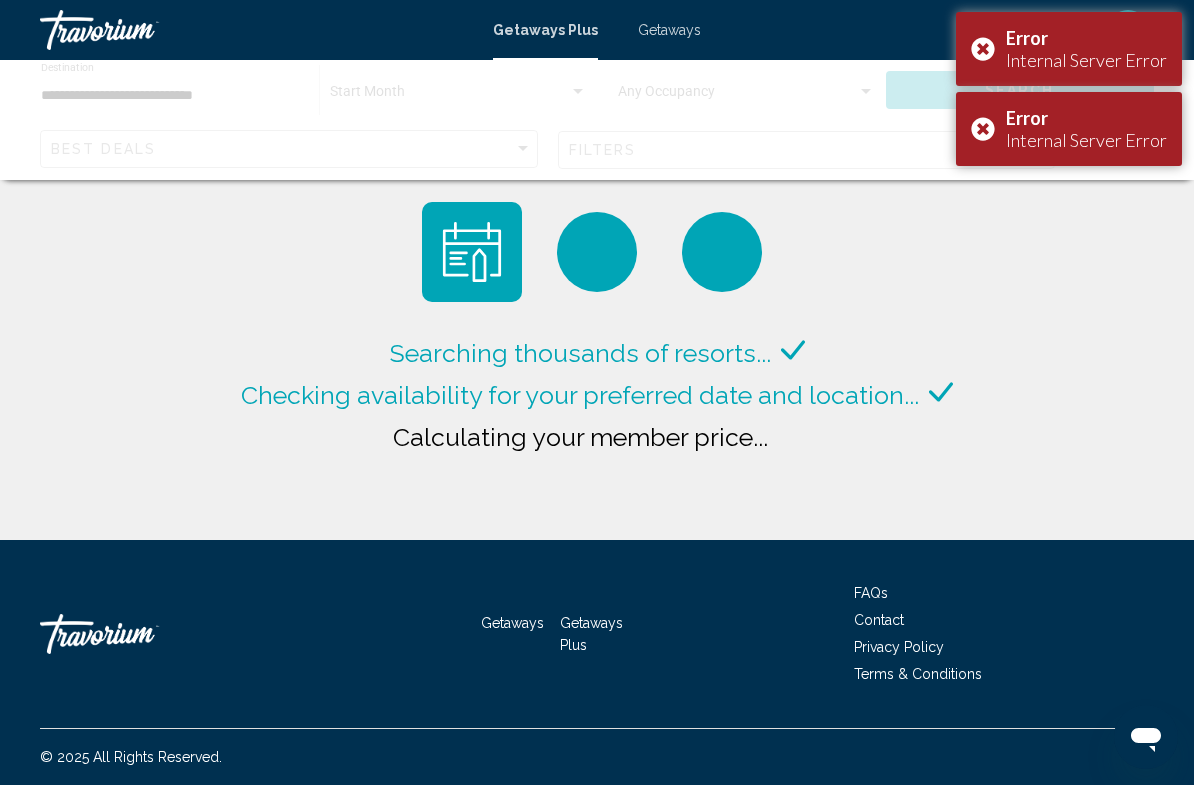 click on "Error   Internal Server Error" at bounding box center (1069, 129) 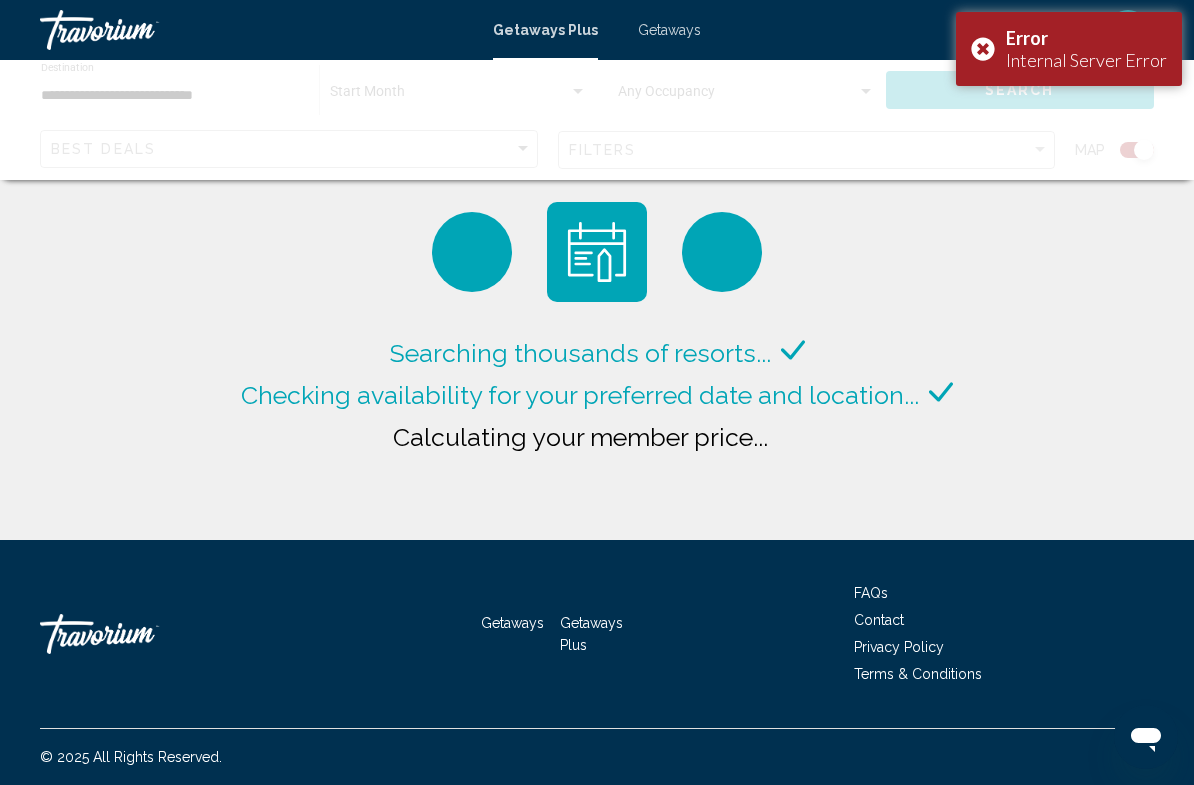 click on "Error   Internal Server Error" at bounding box center (1069, 49) 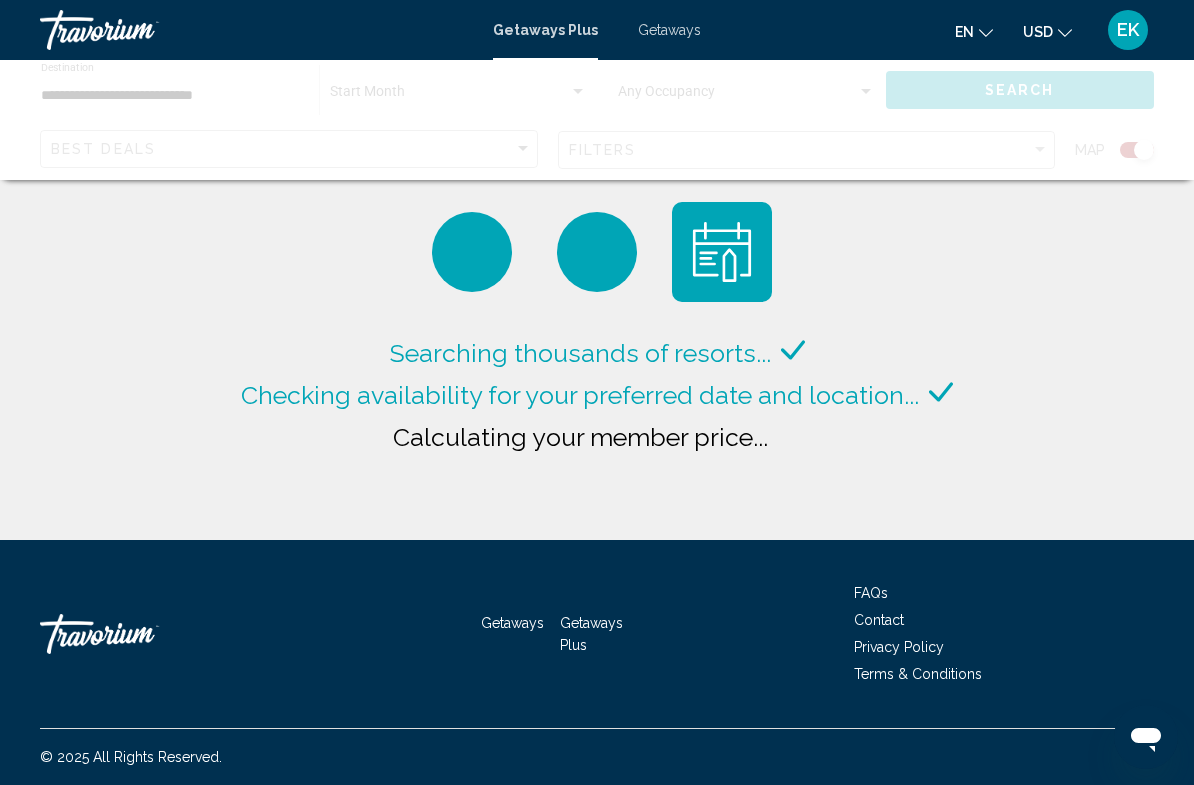click on "USD
USD ($) MXN (Mex$) CAD (Can$) GBP (£) EUR (€) AUD (A$) NZD (NZ$) CNY (CN¥)" 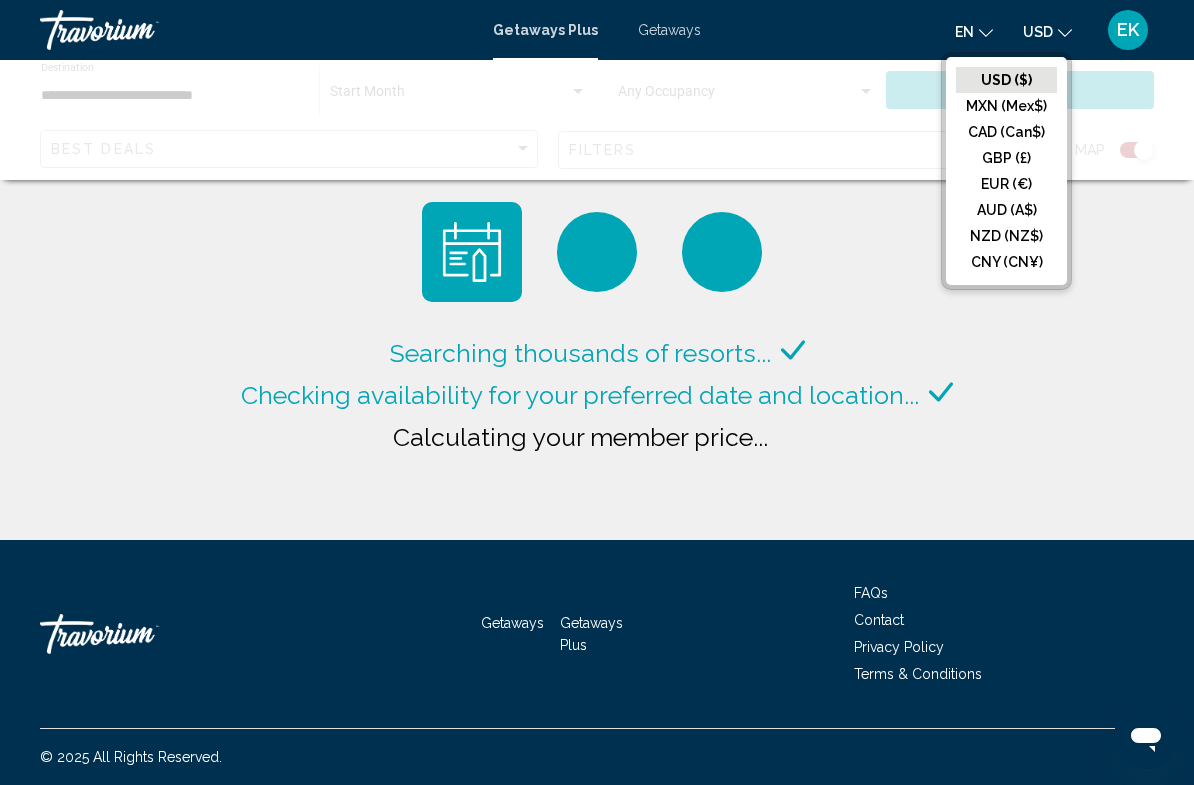 click on "CAD (Can$)" 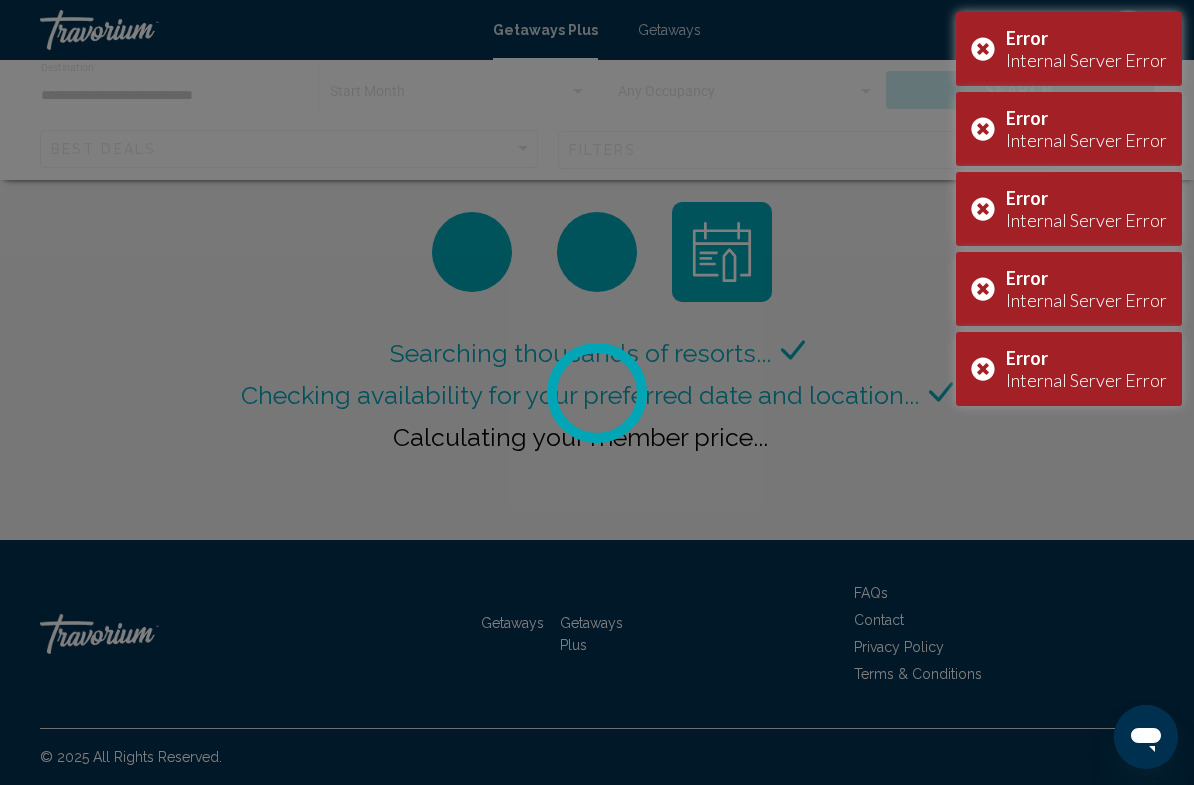 click on "Error   Internal Server Error" at bounding box center [1069, 129] 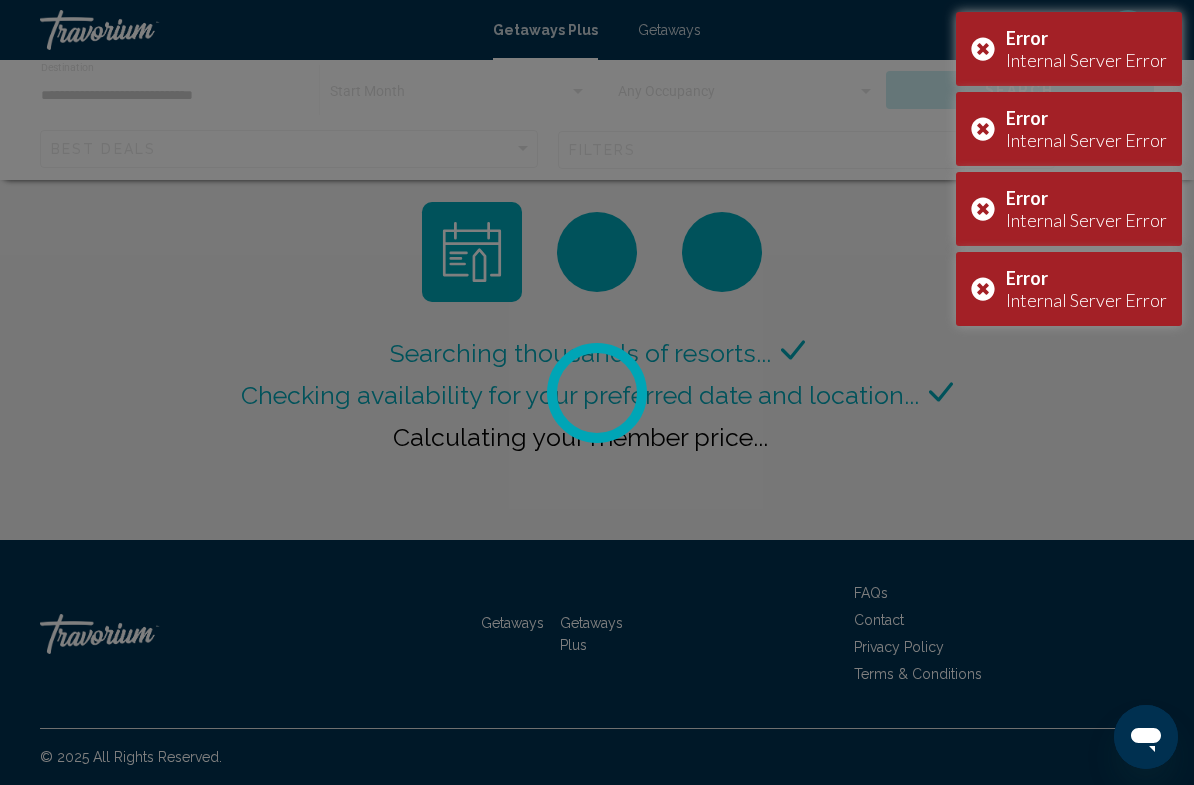 click on "Error   Internal Server Error" at bounding box center (1069, 209) 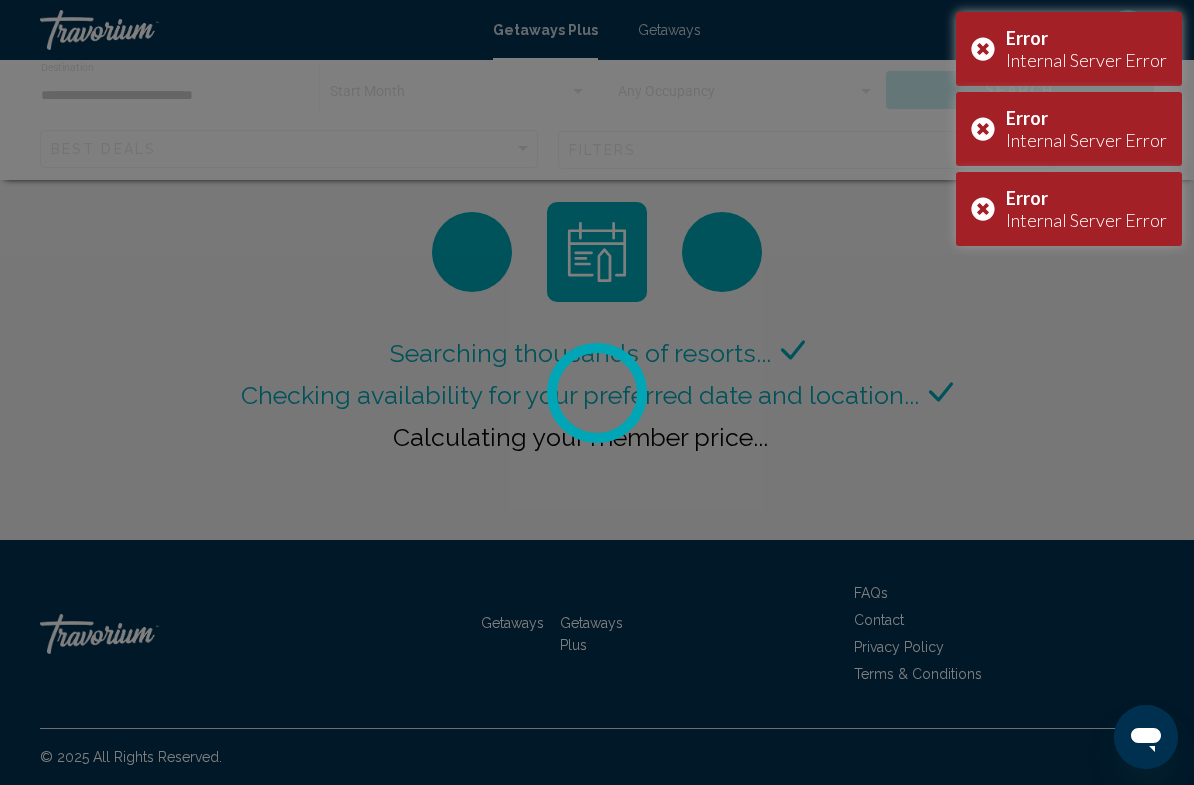 click on "Error   Internal Server Error" at bounding box center [1069, 209] 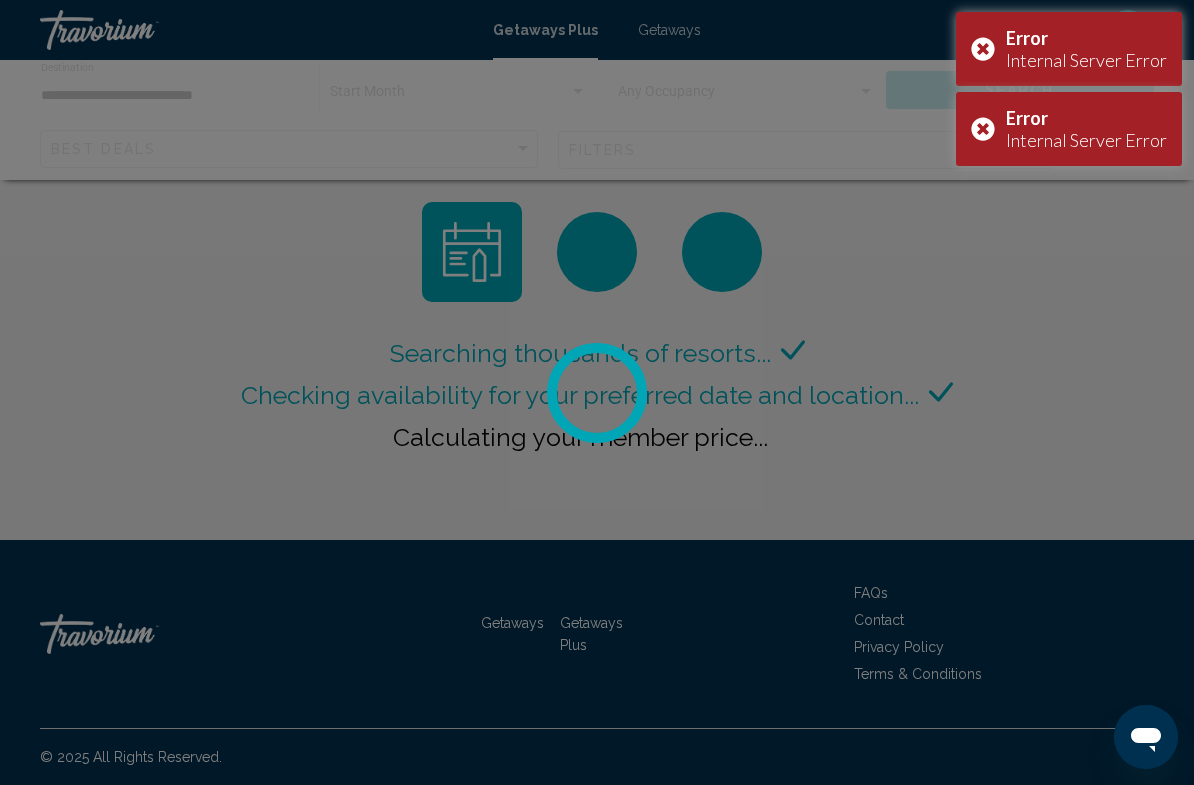 click on "Error   Internal Server Error" at bounding box center (1069, 129) 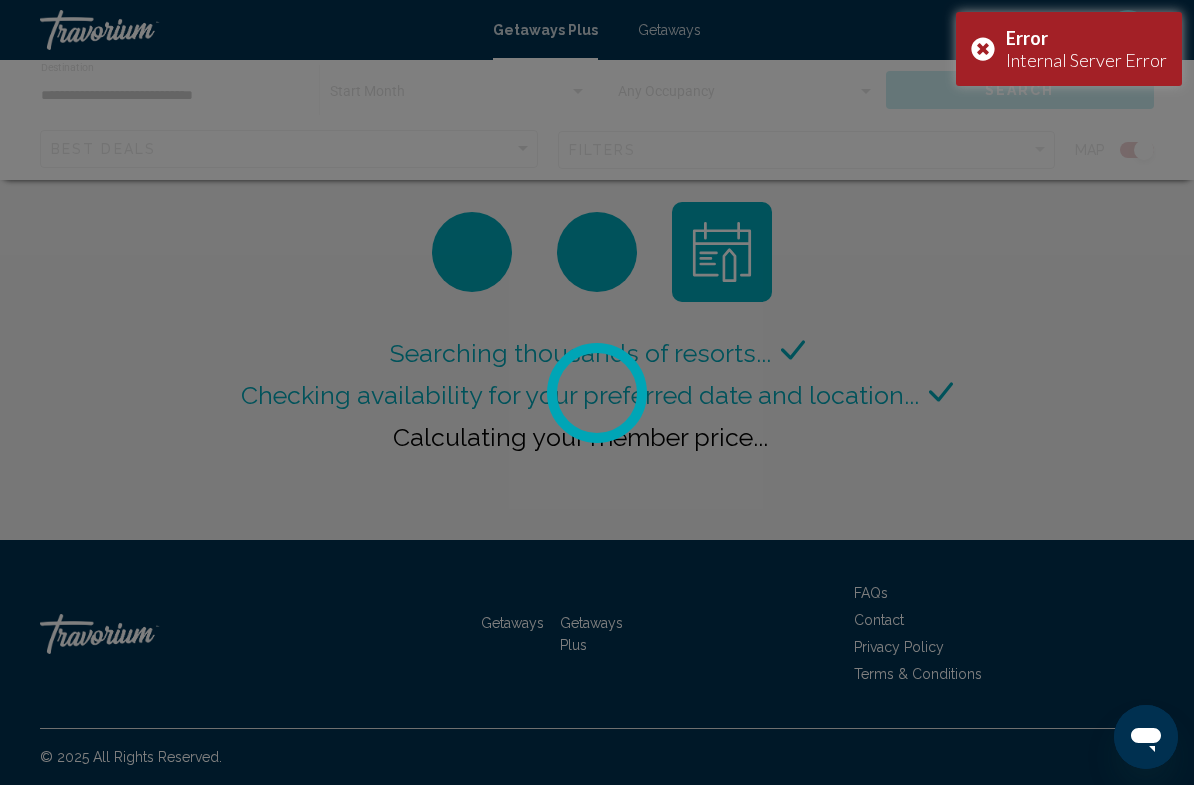 click on "Error   Internal Server Error" at bounding box center [1069, 49] 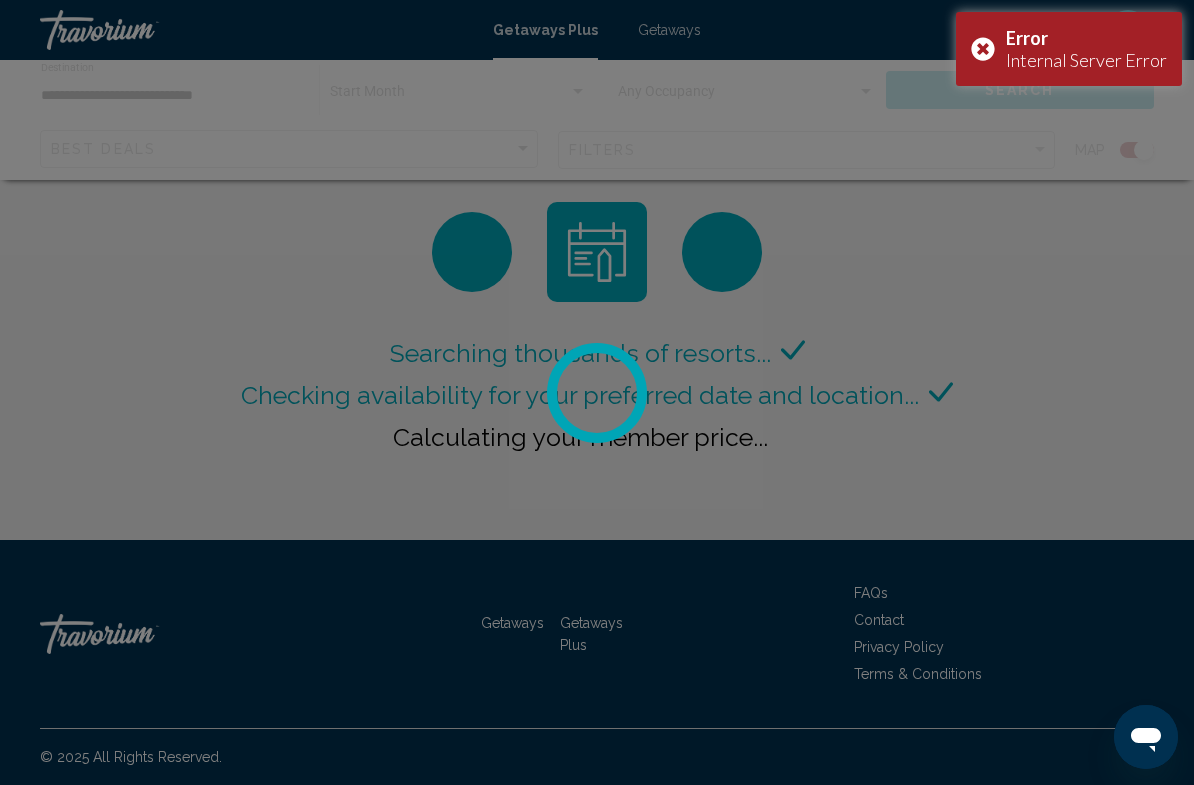 click on "Error   Internal Server Error" at bounding box center (1069, 49) 